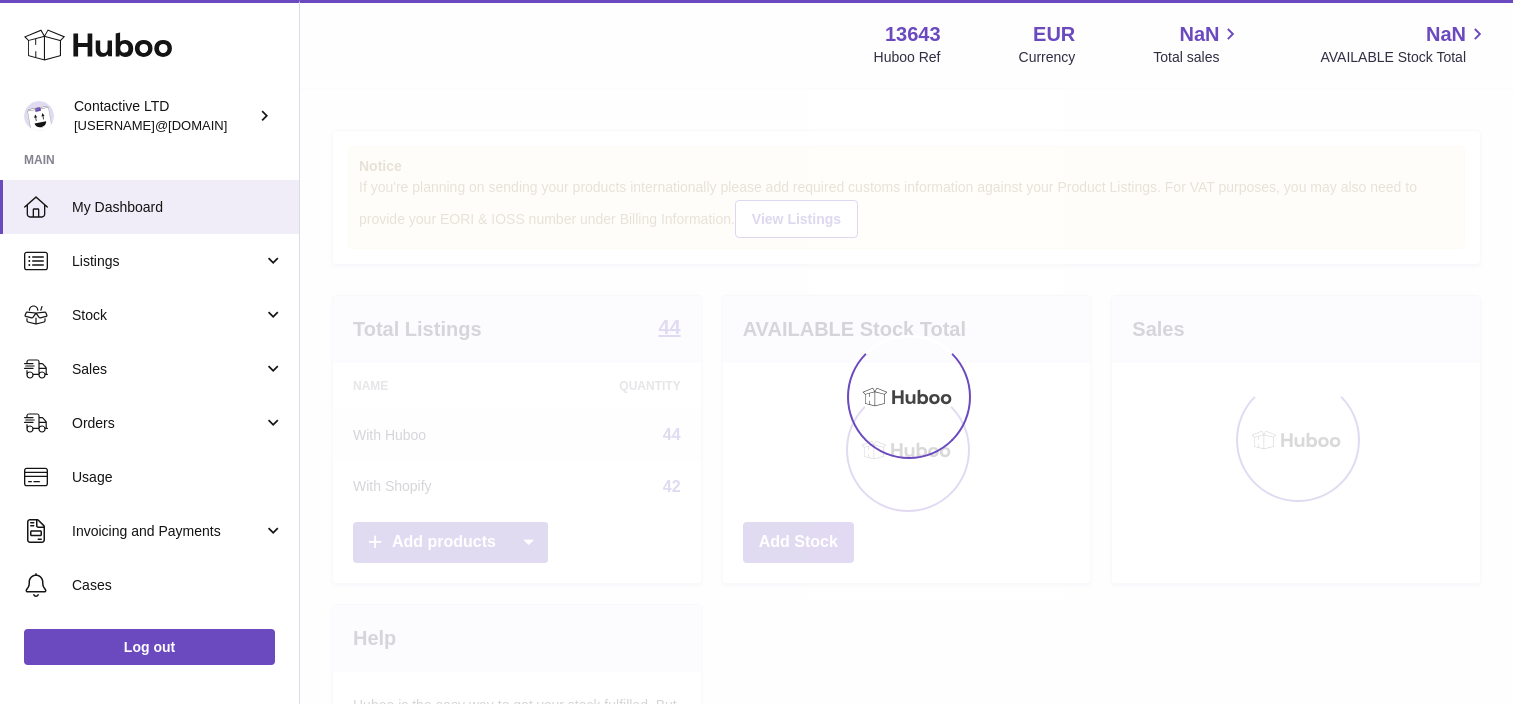 scroll, scrollTop: 0, scrollLeft: 0, axis: both 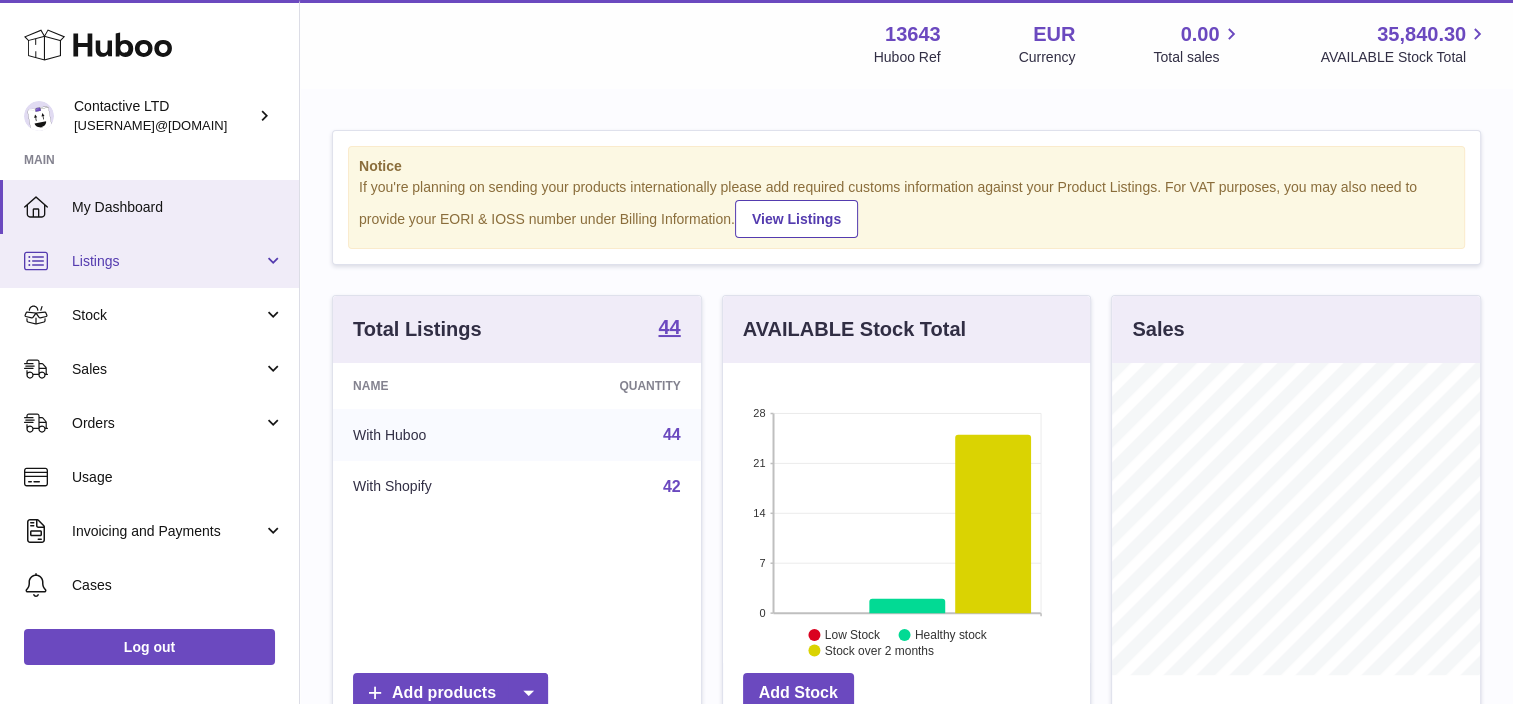 click on "Listings" at bounding box center (167, 261) 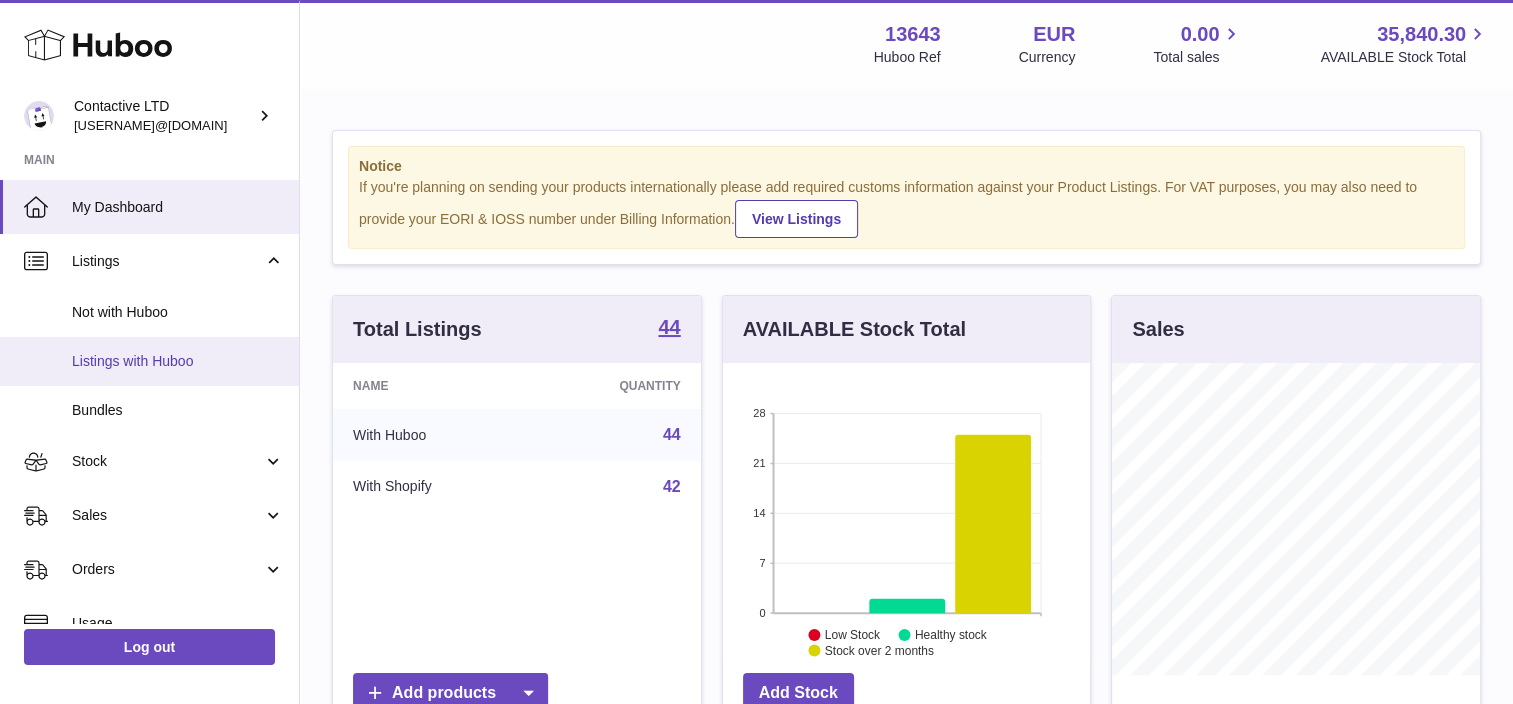 click on "Listings with Huboo" at bounding box center (178, 361) 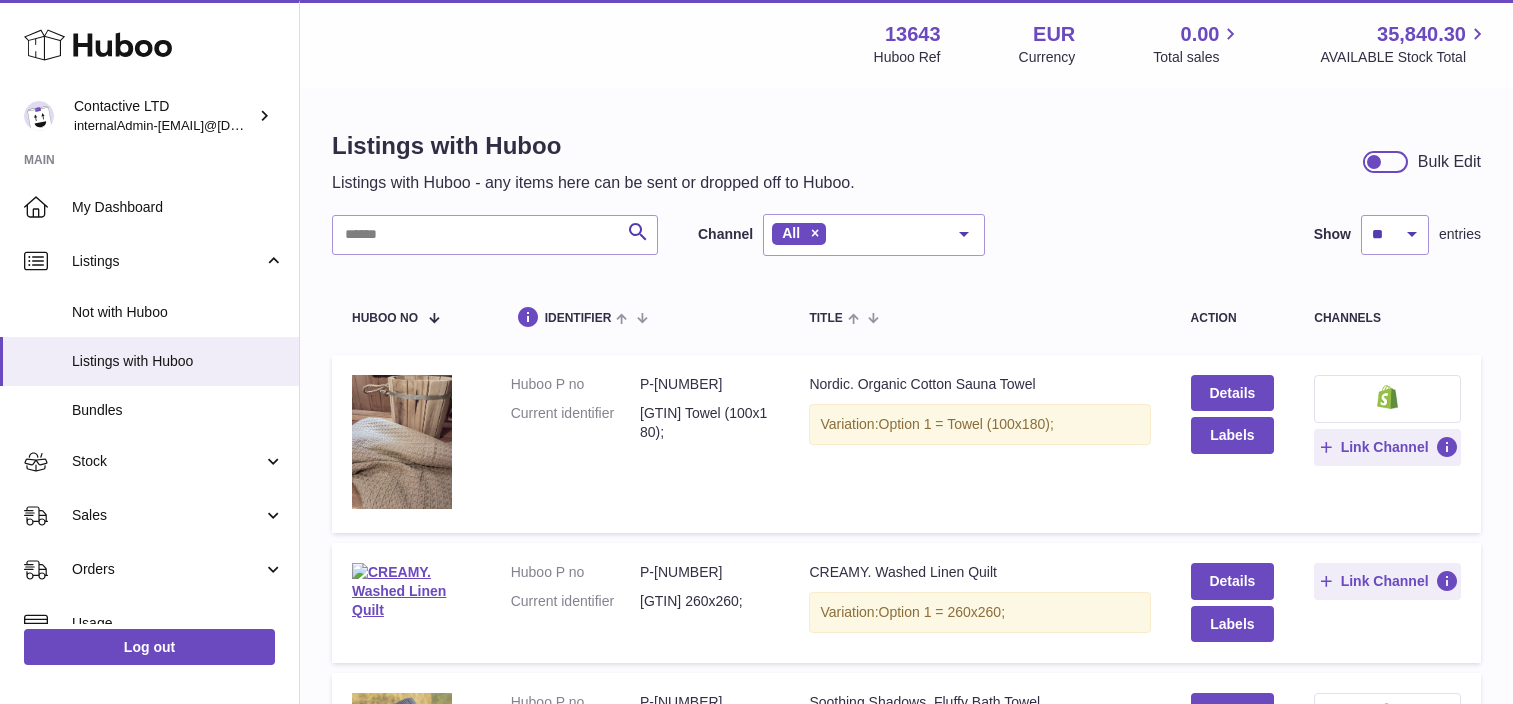 scroll, scrollTop: 0, scrollLeft: 0, axis: both 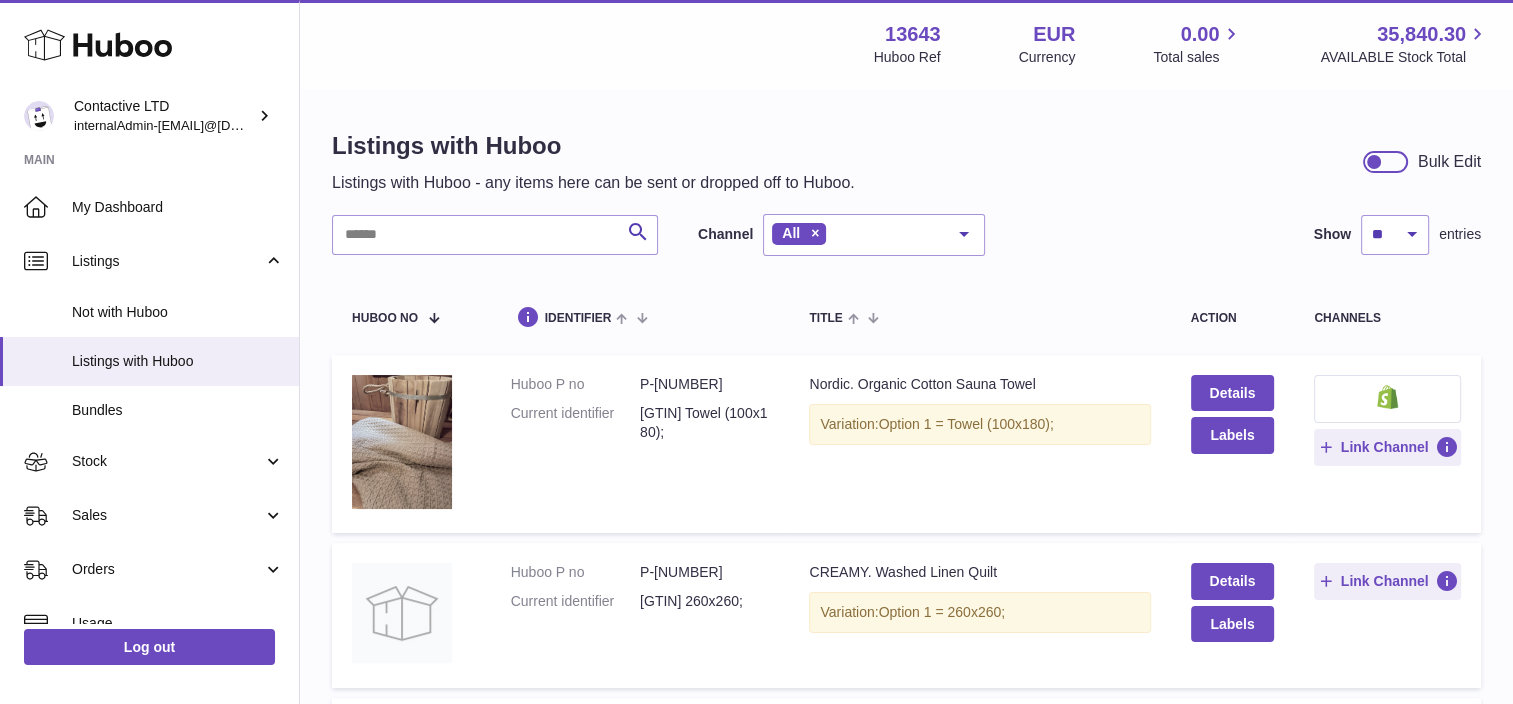 click on "Listings with Huboo   Listings with Huboo - any items here can be sent or dropped off to Huboo.
Bulk Edit
Search
Channel
All                   All   eBay   Amazon   Shopify   Woocommerce   Etsy     No elements found. Consider changing the search query.   List is empty.
Show
** ** ** ***
entries
Huboo no       identifier       title
action
channels
Huboo P no   P-1009188   Current identifier
8721154930440
Towel (100x180);
Title   Nordic. Organic Cotton Sauna Towel
Variation:
Option 1 = Towel (100x180);
Details
Labels
Link Channel       Huboo P no   P-983959   Current identifier         Title   CREAMY. Washed Linen Quilt" at bounding box center (906, 1059) 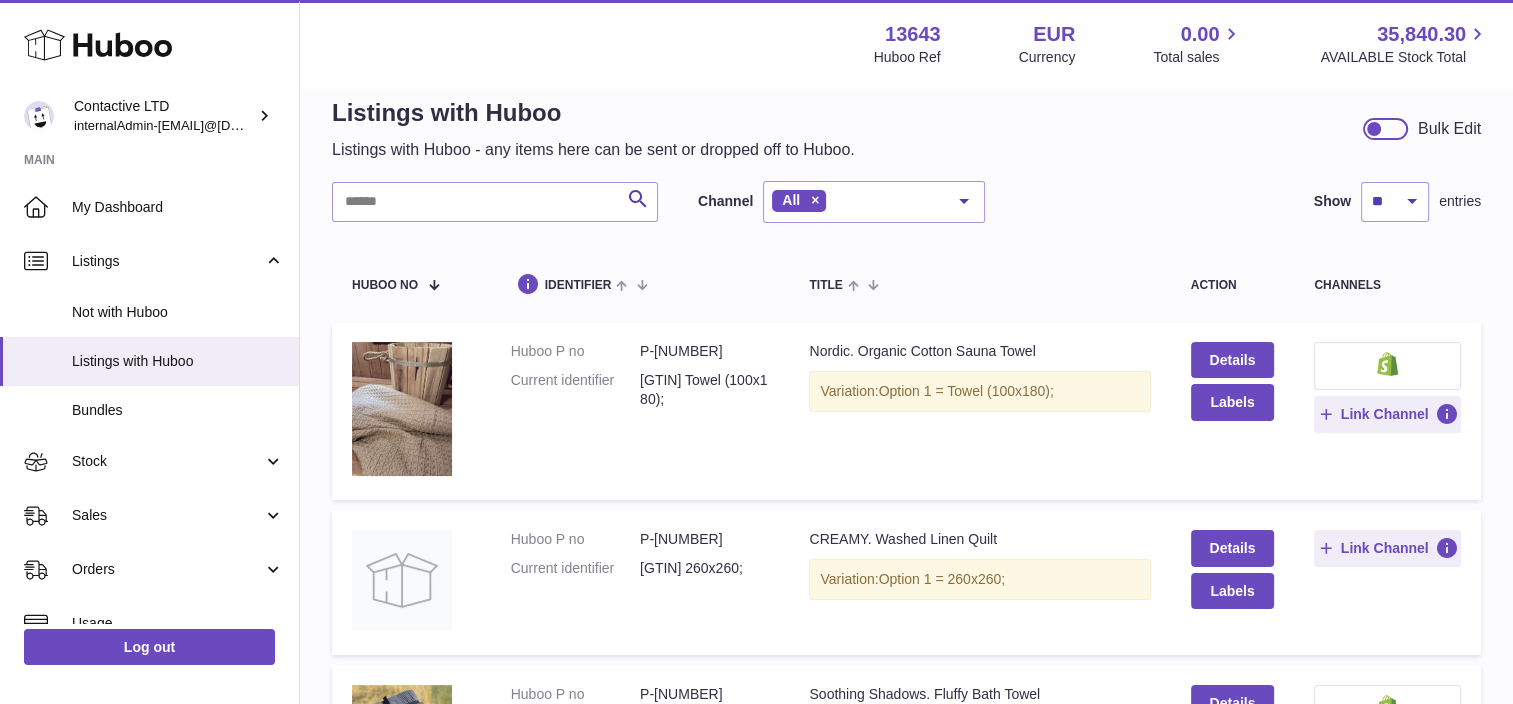 scroll, scrollTop: 0, scrollLeft: 0, axis: both 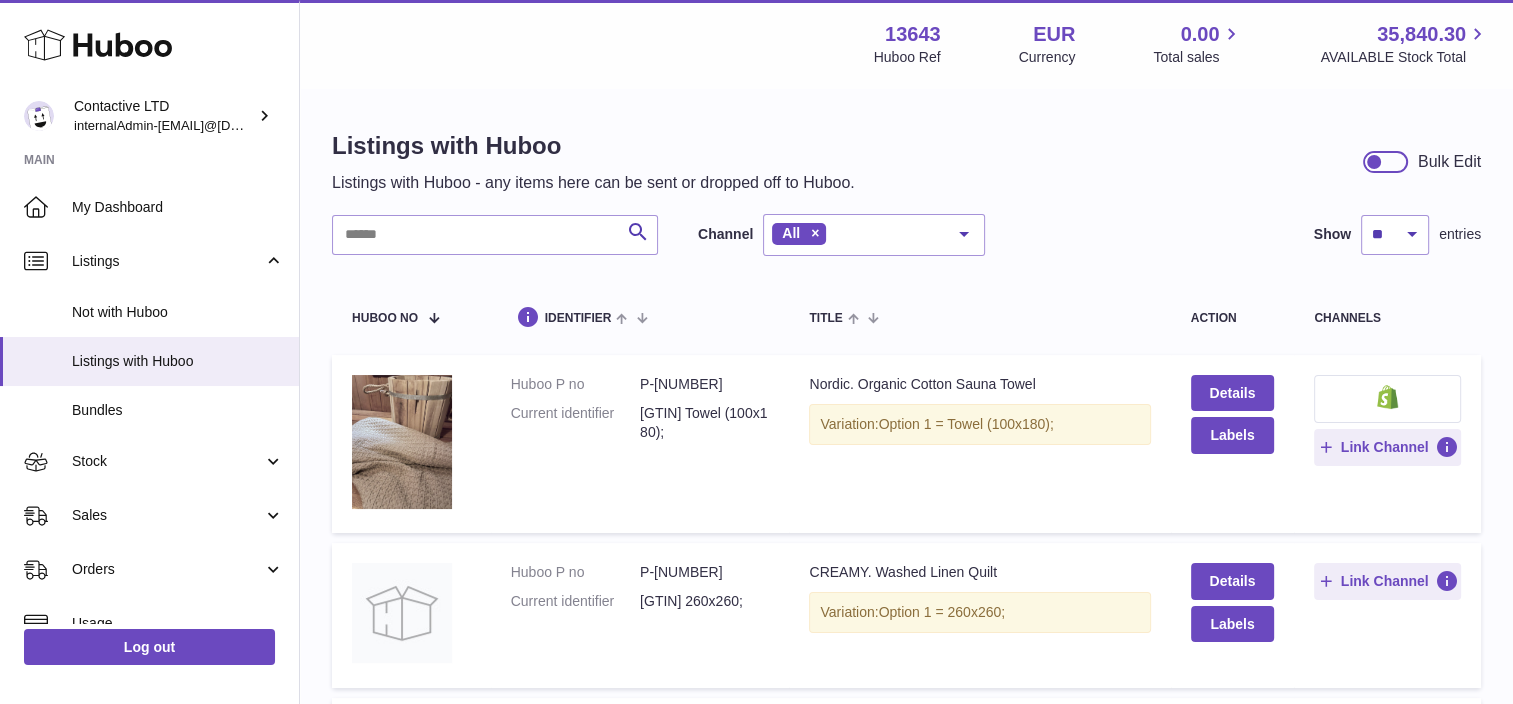 click on "Listings with Huboo   Listings with Huboo - any items here can be sent or dropped off to Huboo.
Bulk Edit
Search
Channel
All                   All   eBay   Amazon   Shopify   Woocommerce   Etsy     No elements found. Consider changing the search query.   List is empty.
Show
** ** ** ***
entries
Huboo no       identifier       title
action
channels
Huboo P no   P-1009188   Current identifier
8721154930440
Towel (100x180);
Title   Nordic. Organic Cotton Sauna Towel
Variation:
Option 1 = Towel (100x180);
Details
Labels
Link Channel       Huboo P no   P-983959   Current identifier         Title   CREAMY. Washed Linen Quilt" at bounding box center [906, 1059] 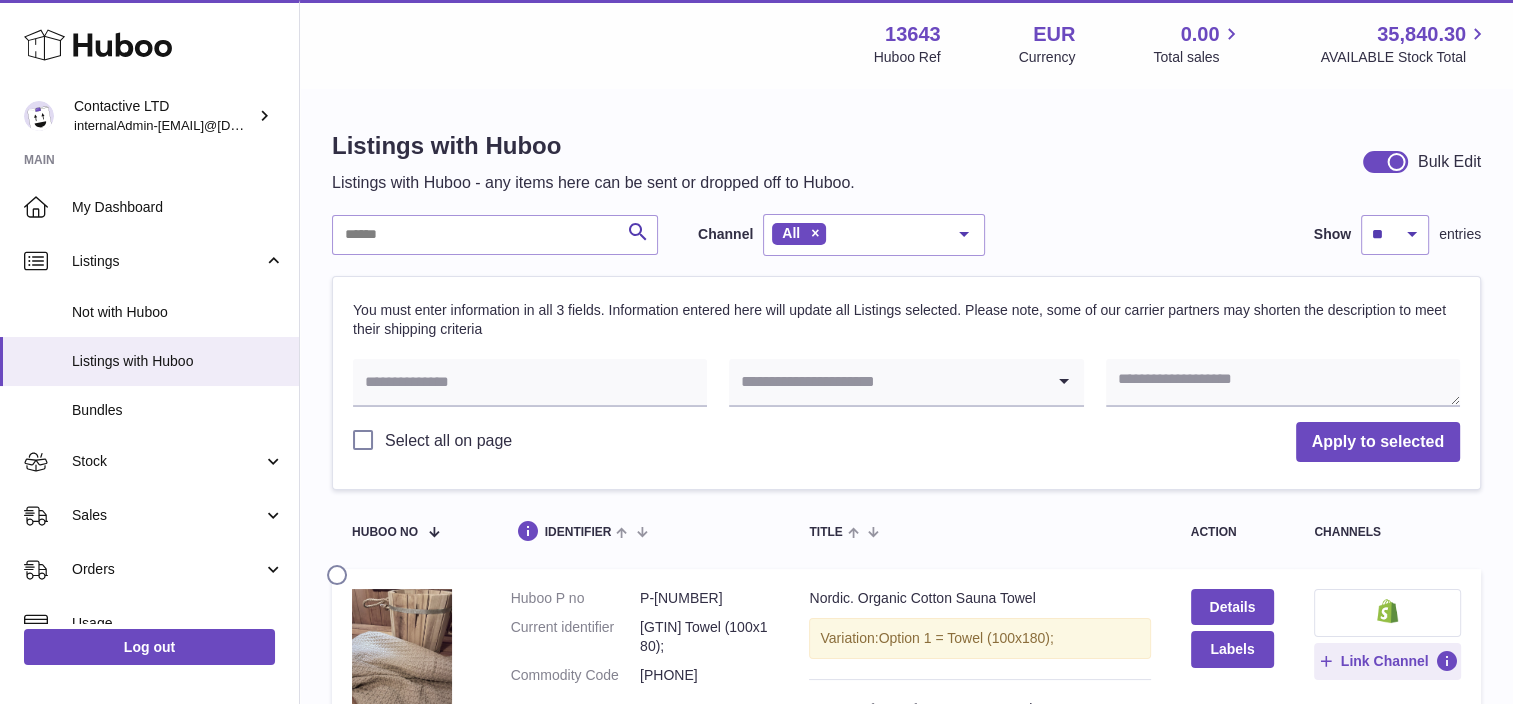 click at bounding box center (1385, 162) 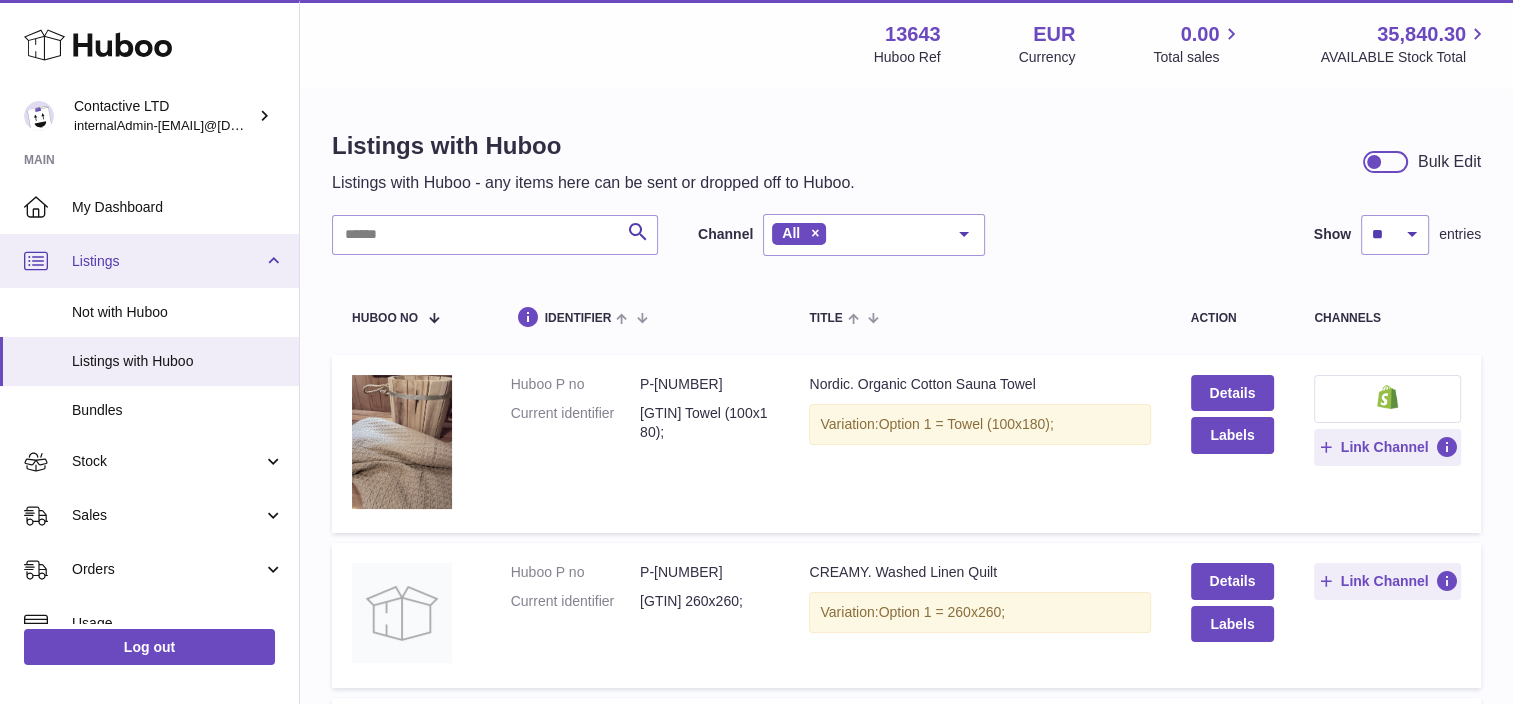click on "Listings" at bounding box center [167, 261] 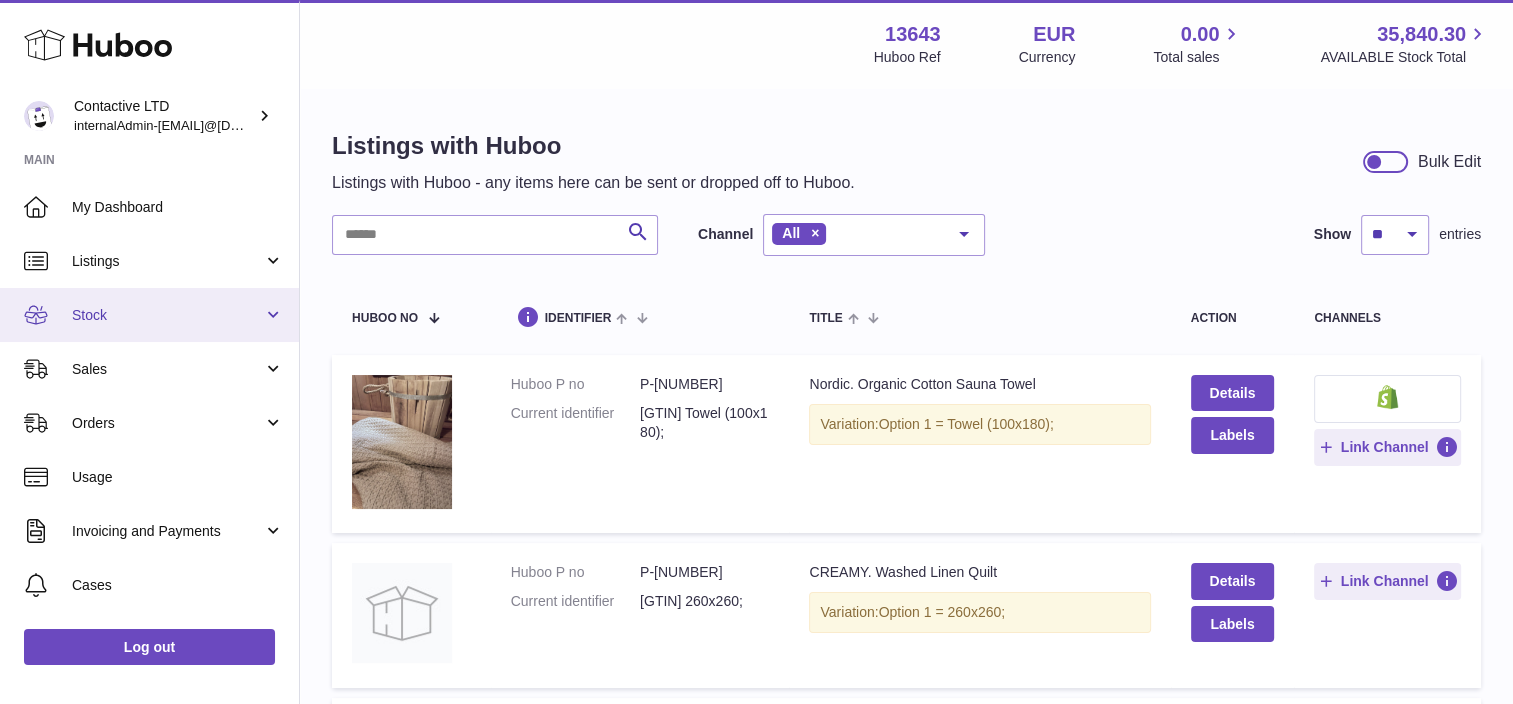 click on "Stock" at bounding box center (149, 315) 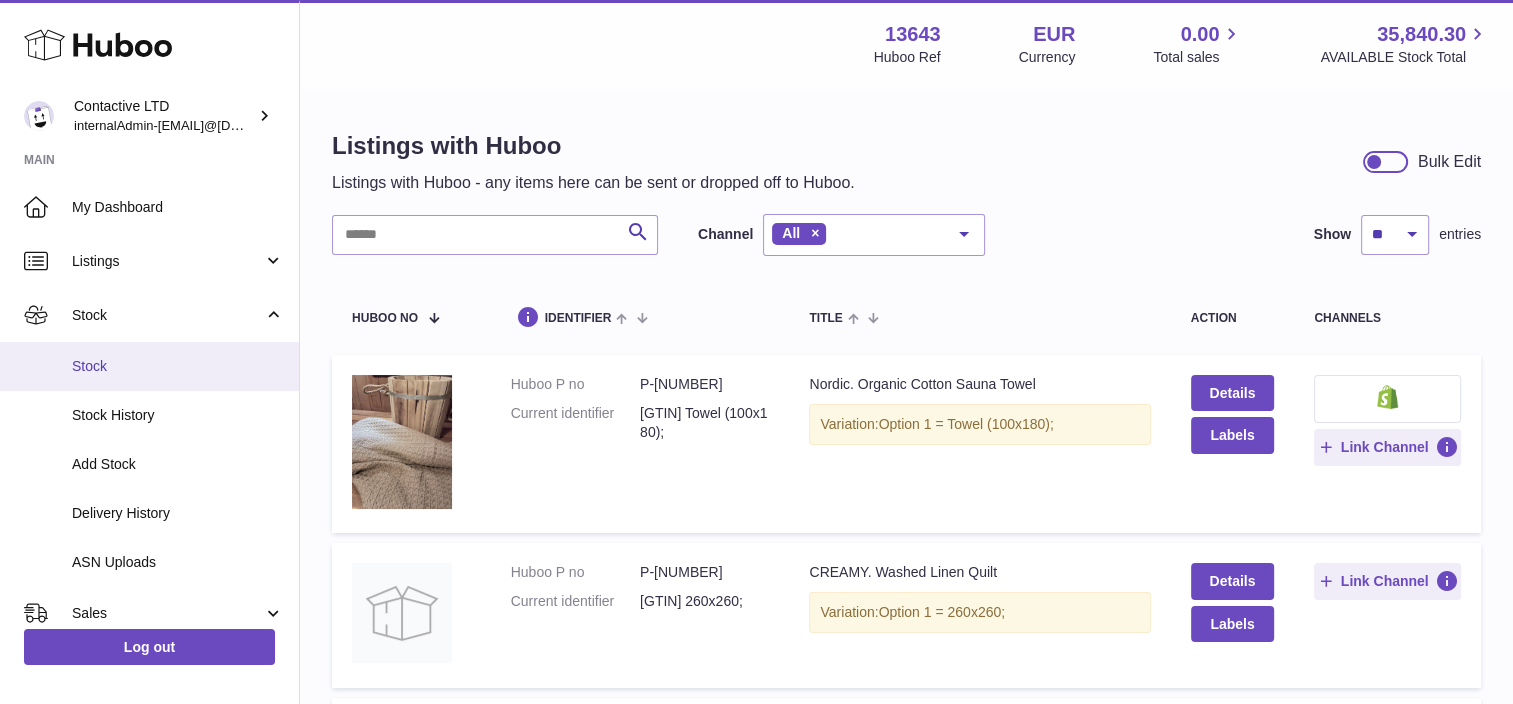click on "Stock" at bounding box center [149, 366] 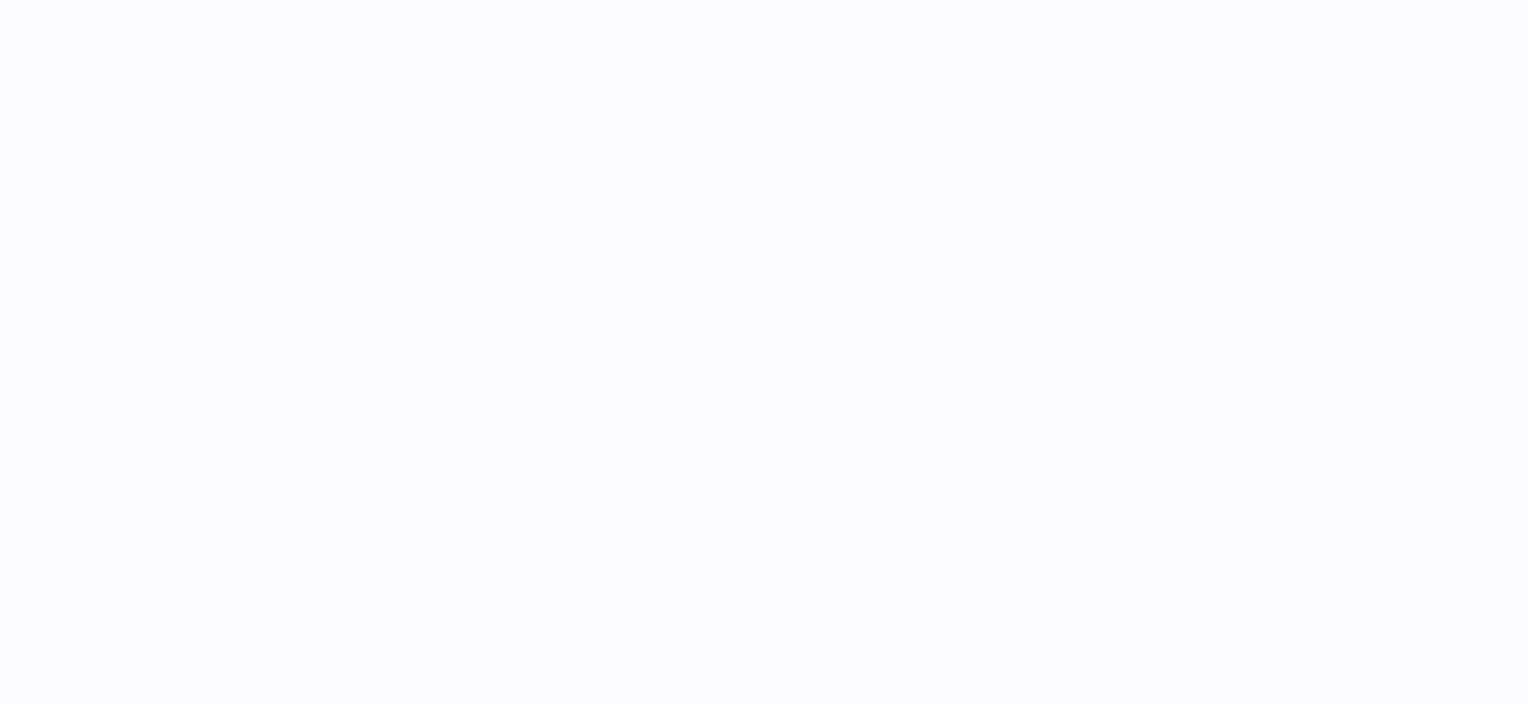 scroll, scrollTop: 0, scrollLeft: 0, axis: both 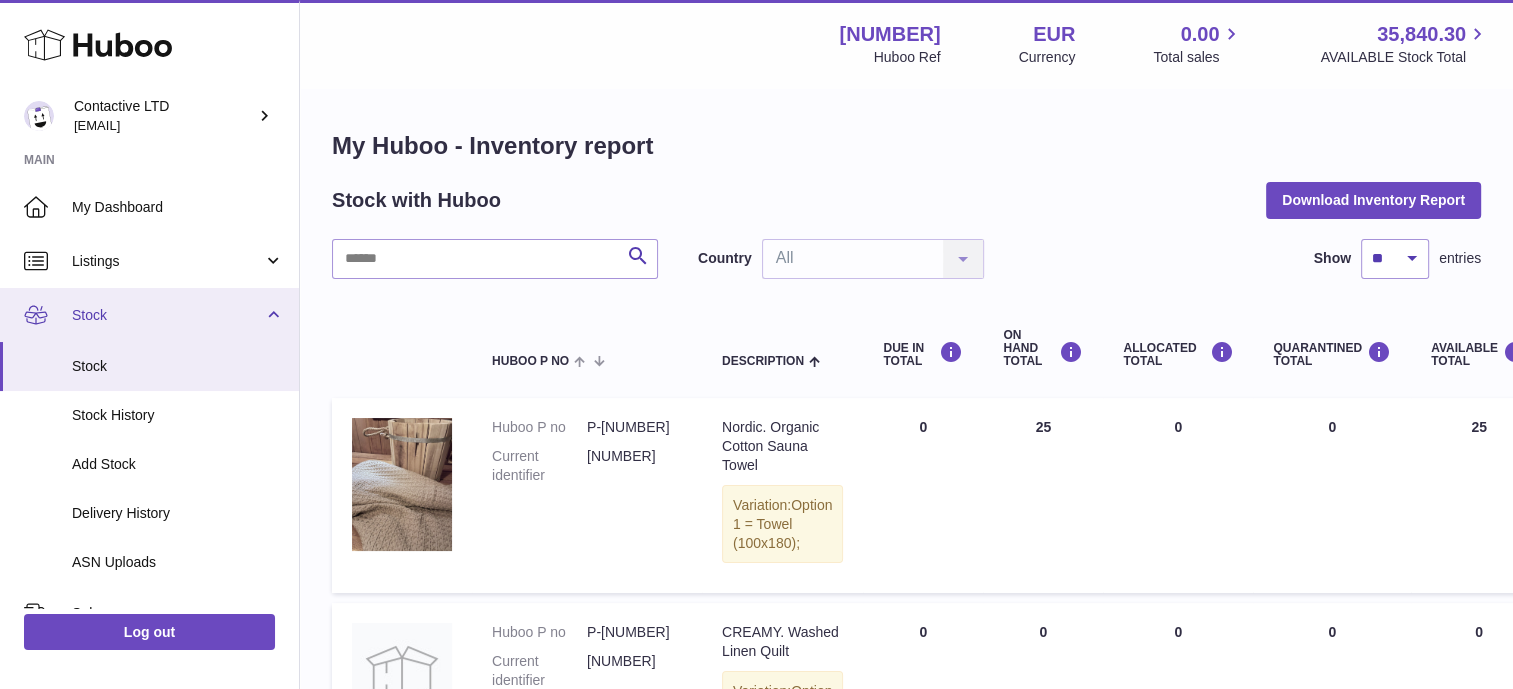click on "Stock" at bounding box center (167, 315) 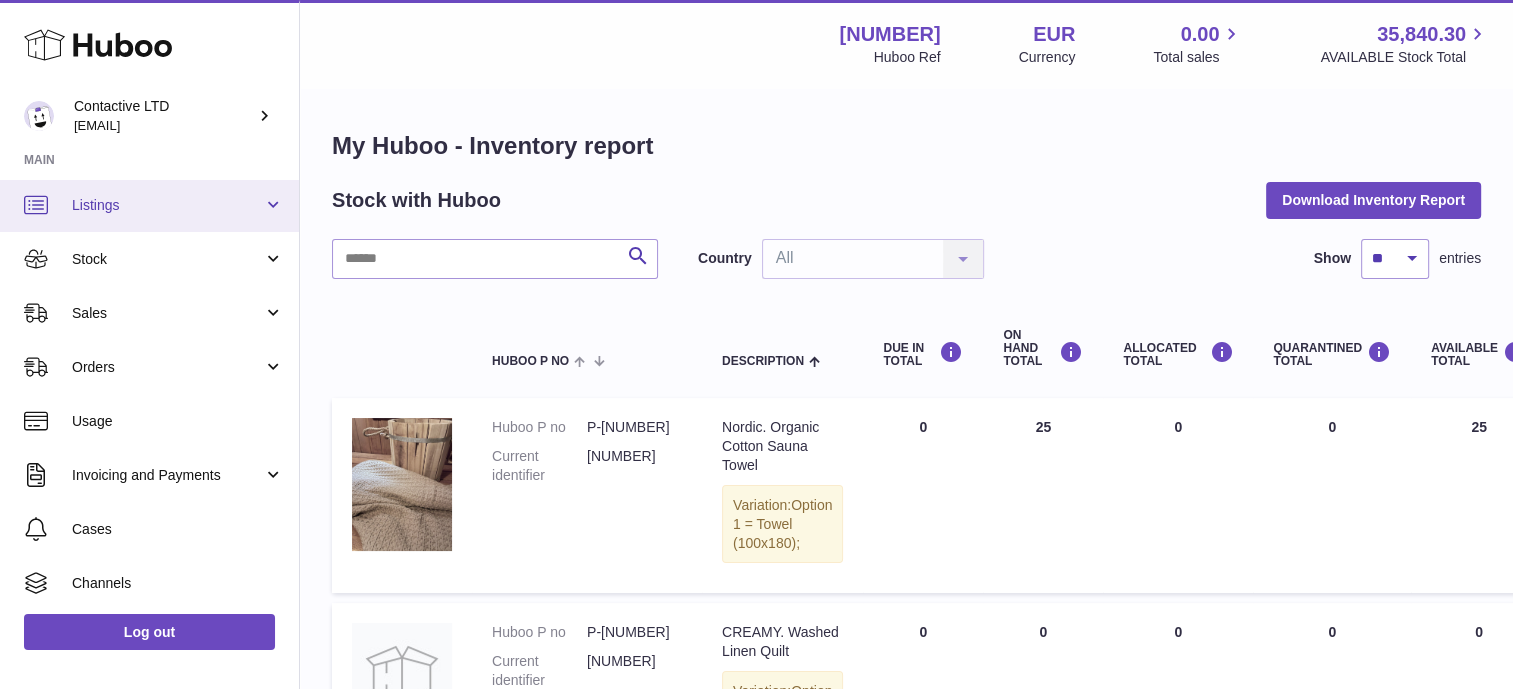 scroll, scrollTop: 0, scrollLeft: 0, axis: both 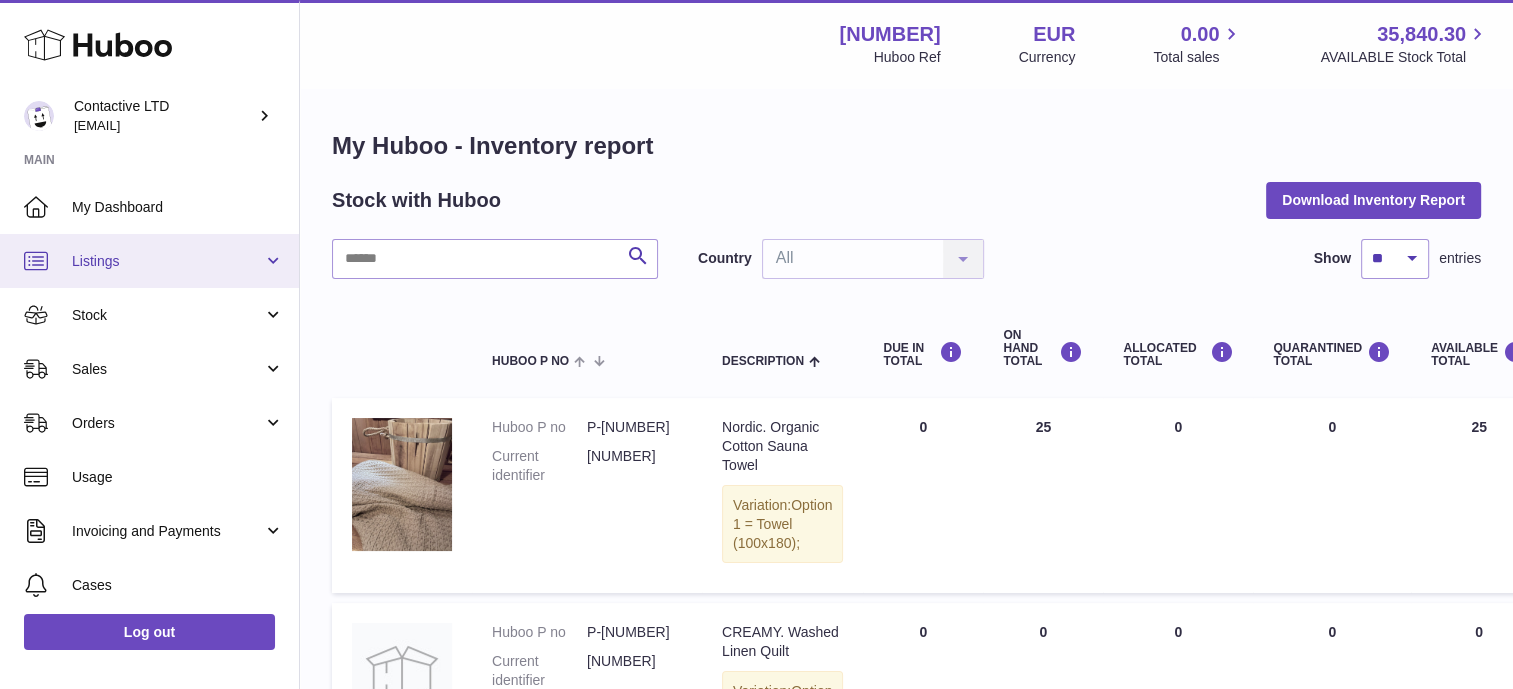 click on "Listings" at bounding box center [167, 261] 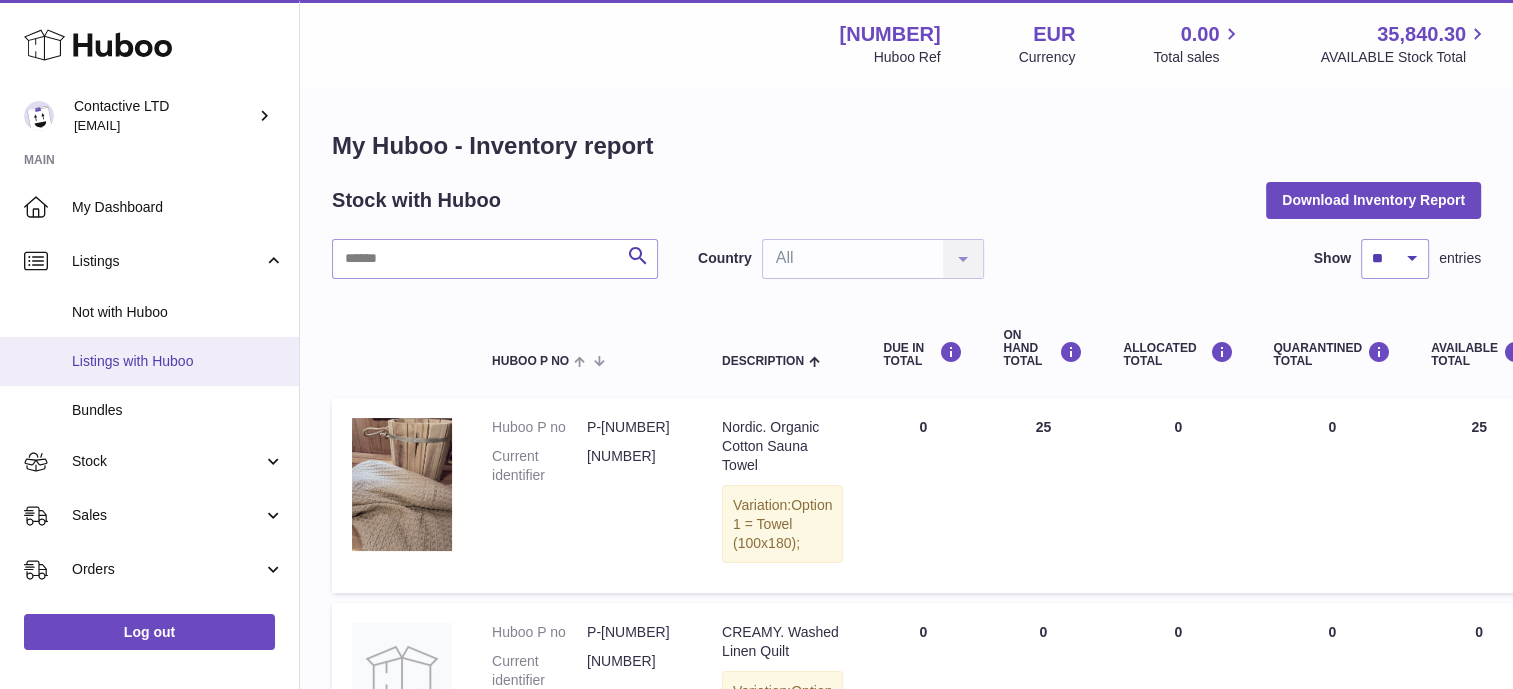 click on "Listings with Huboo" at bounding box center [178, 361] 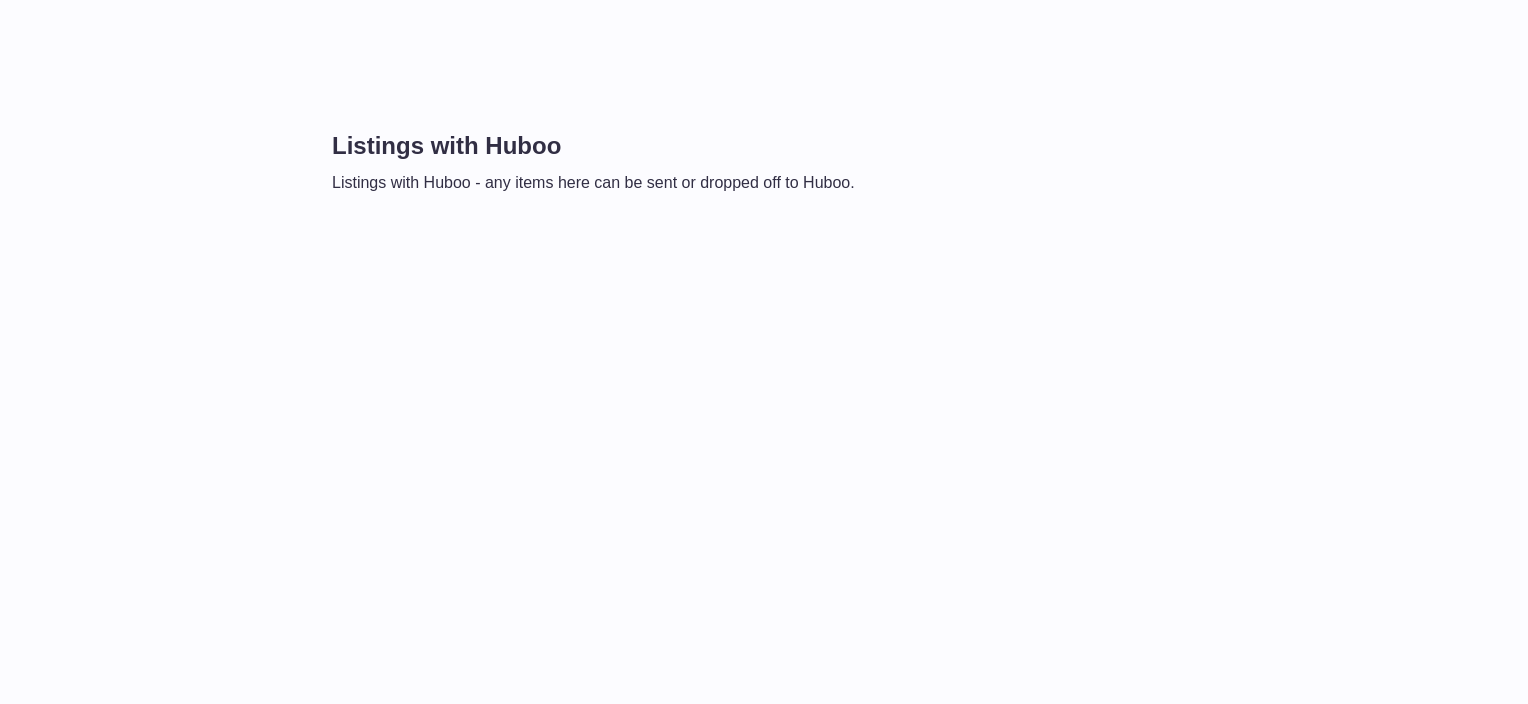 scroll, scrollTop: 0, scrollLeft: 0, axis: both 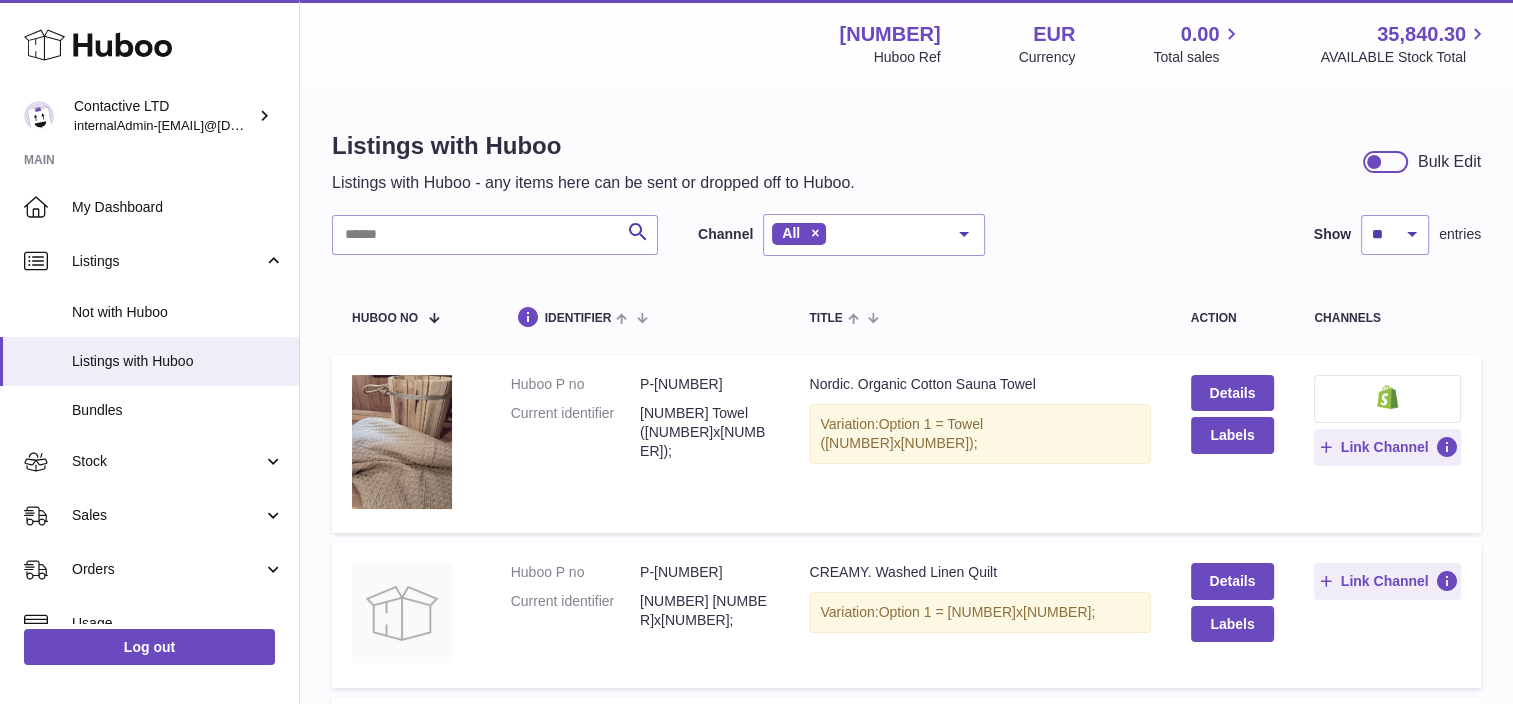 click on "Listings with Huboo   Listings with Huboo - any items here can be sent or dropped off to Huboo.
Bulk Edit" at bounding box center (906, 162) 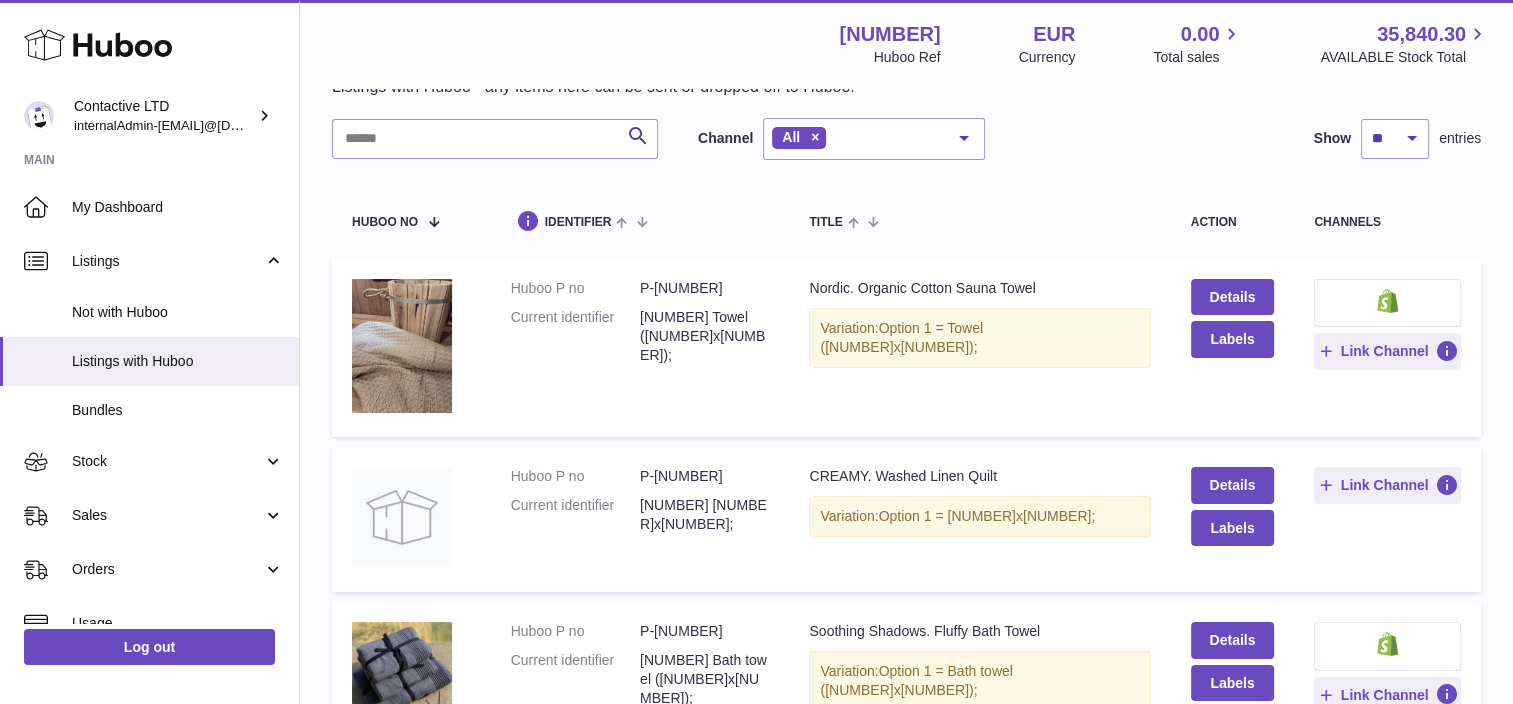 scroll, scrollTop: 0, scrollLeft: 0, axis: both 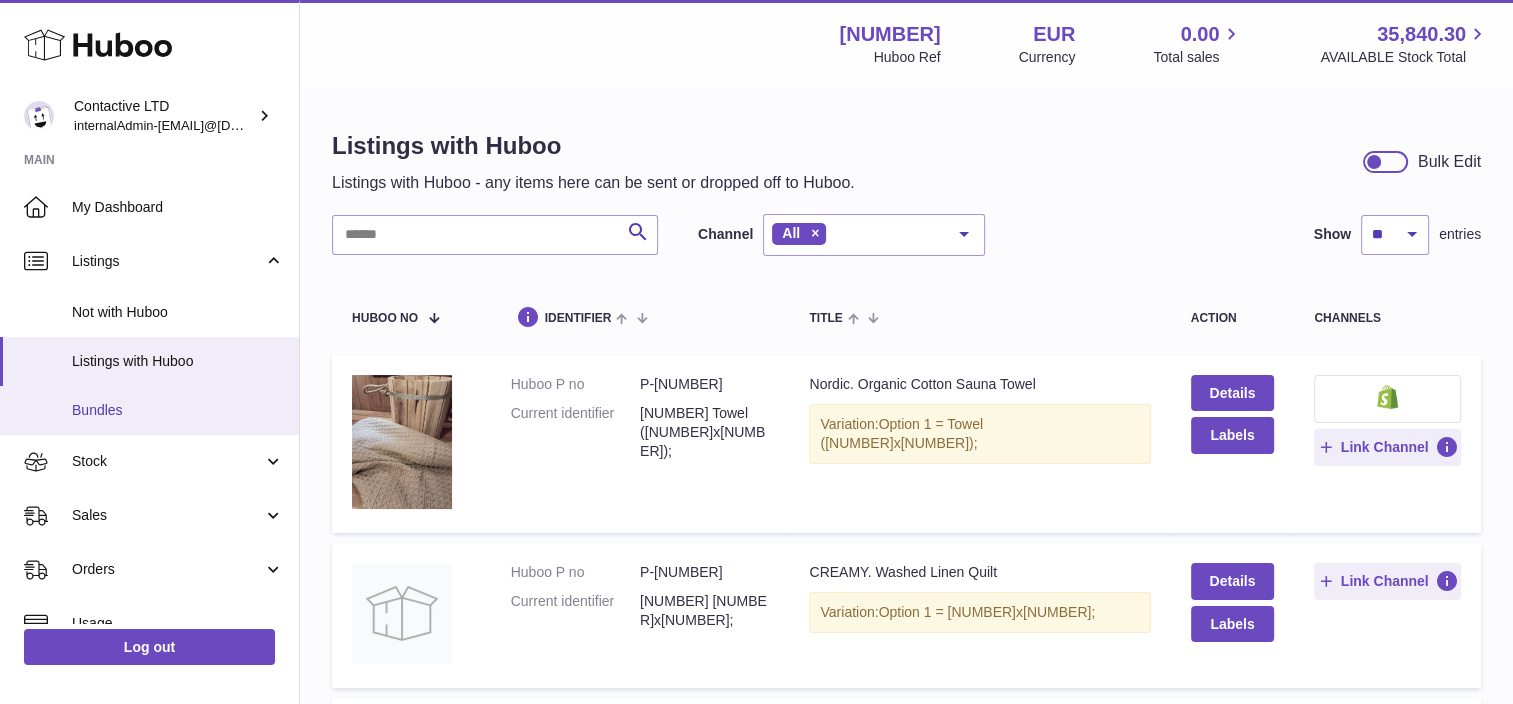 click on "Bundles" at bounding box center (149, 410) 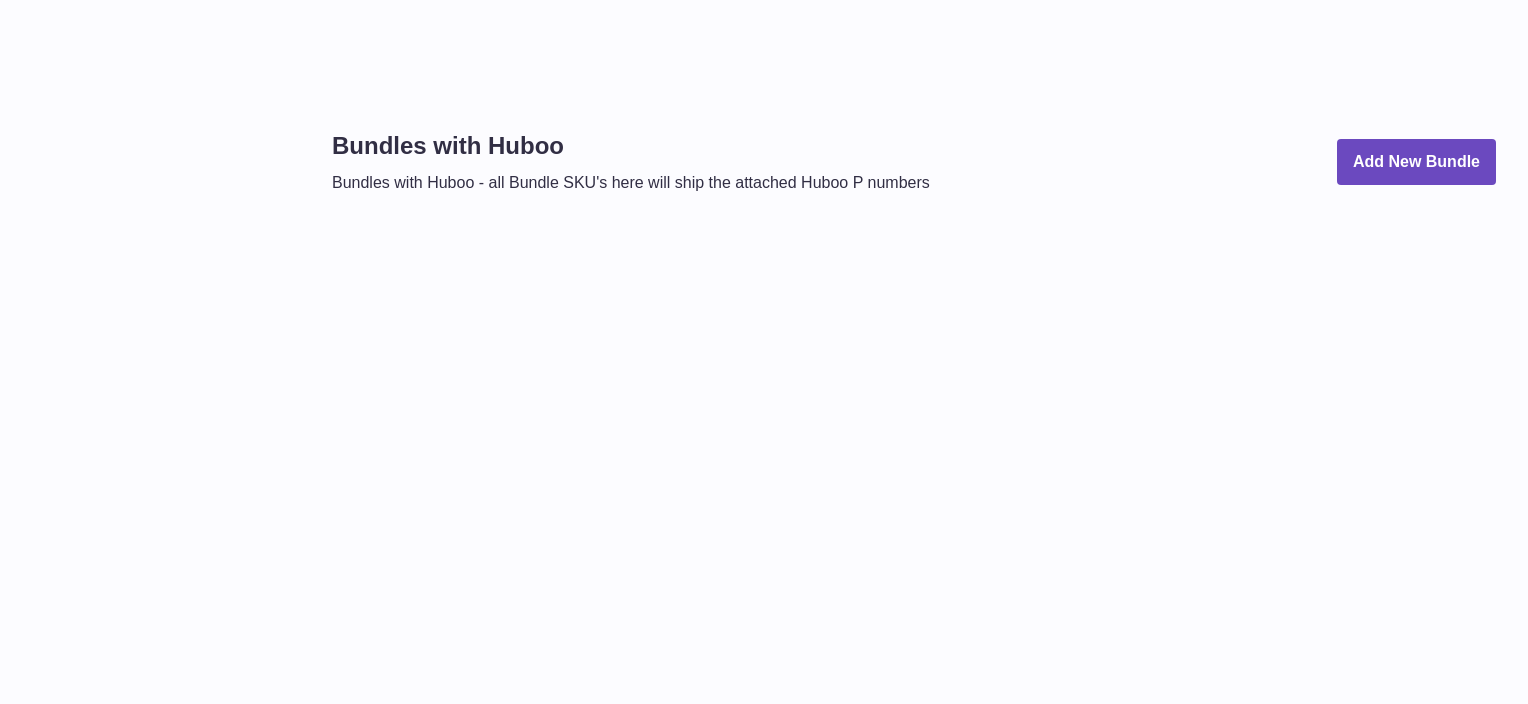 scroll, scrollTop: 0, scrollLeft: 0, axis: both 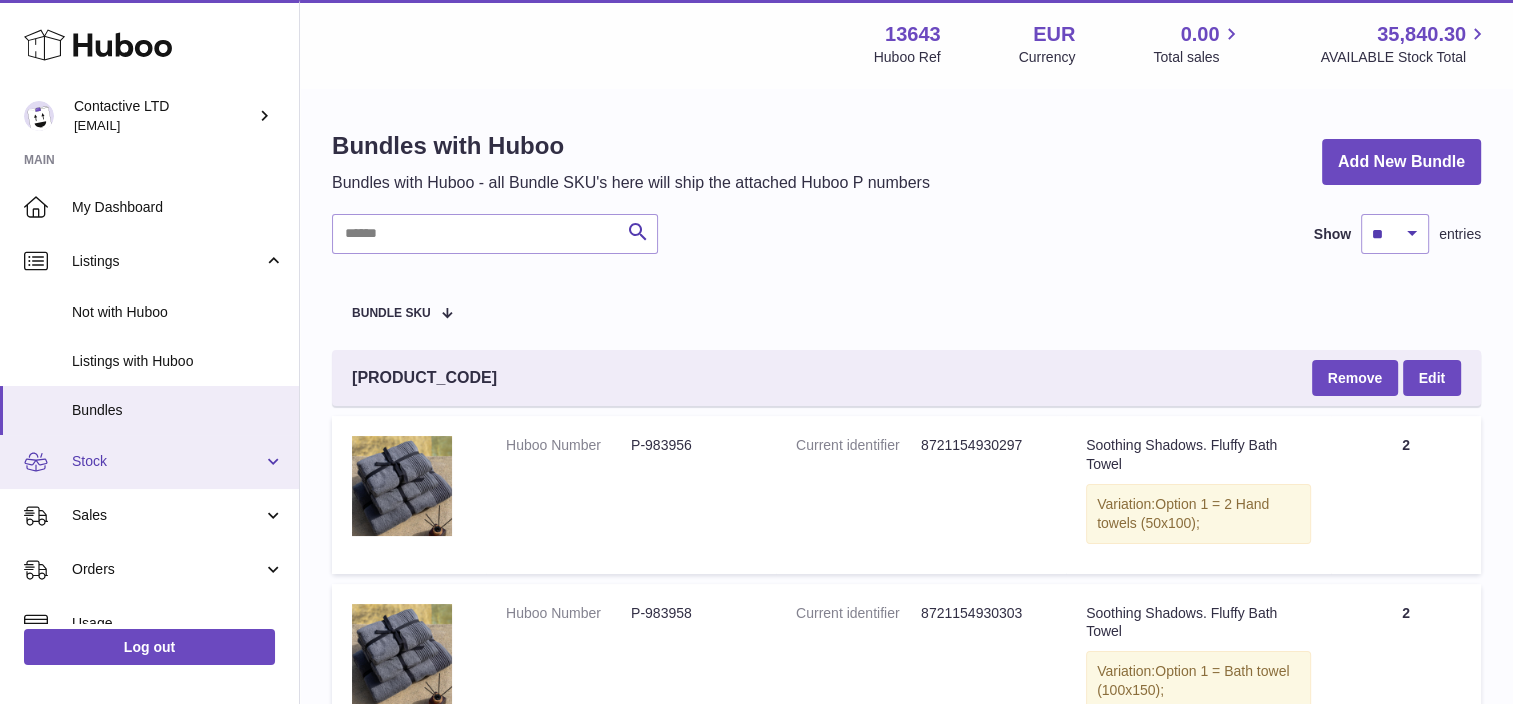 click on "Stock" at bounding box center (167, 461) 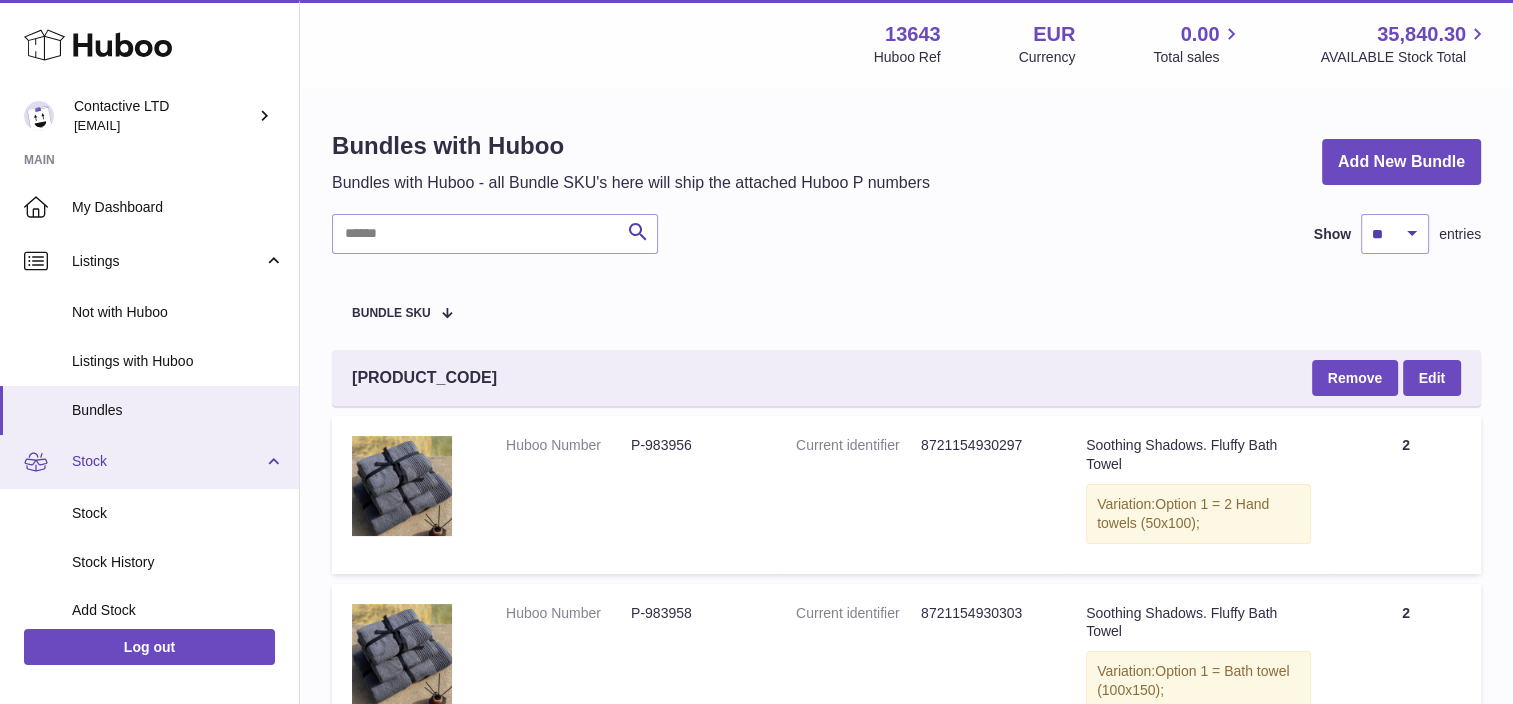 click on "Stock" at bounding box center (167, 461) 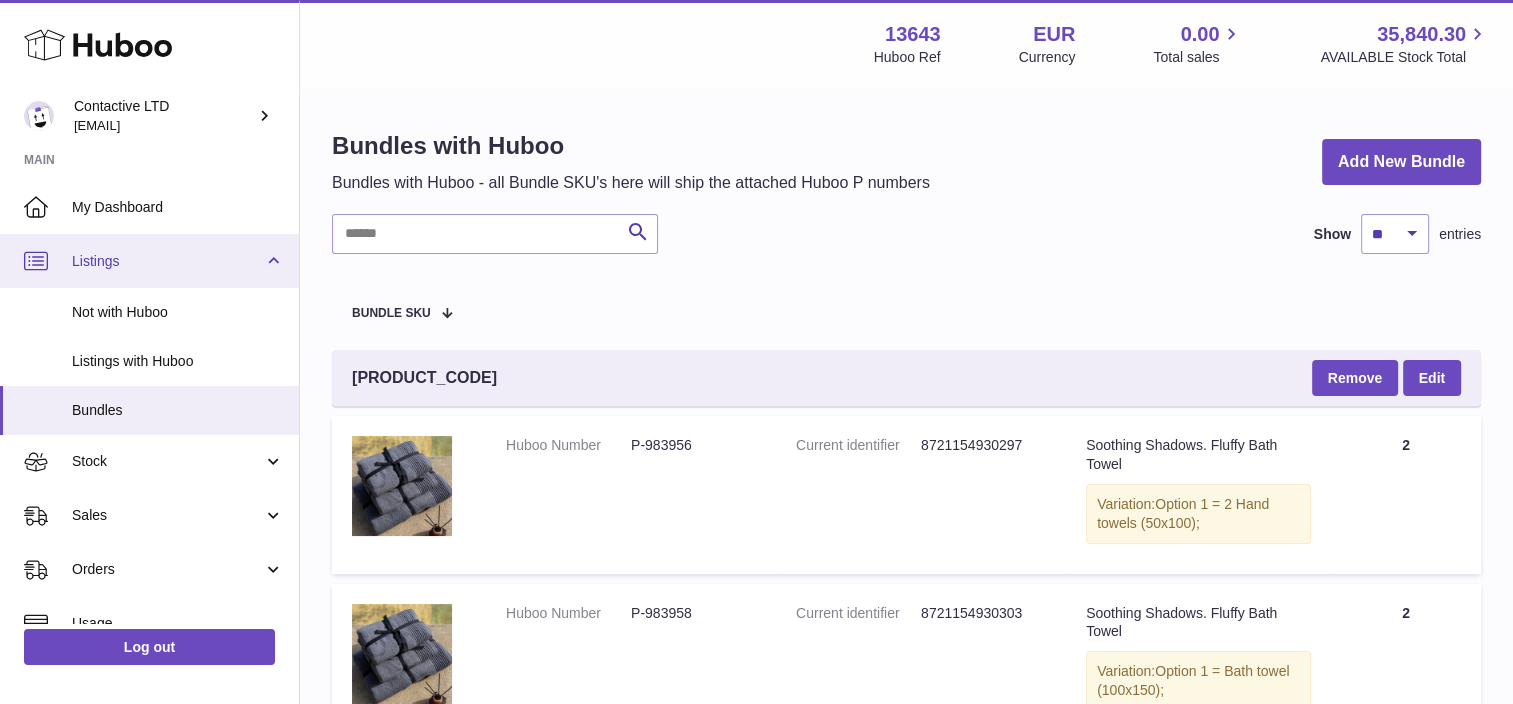 click on "Listings" at bounding box center [167, 261] 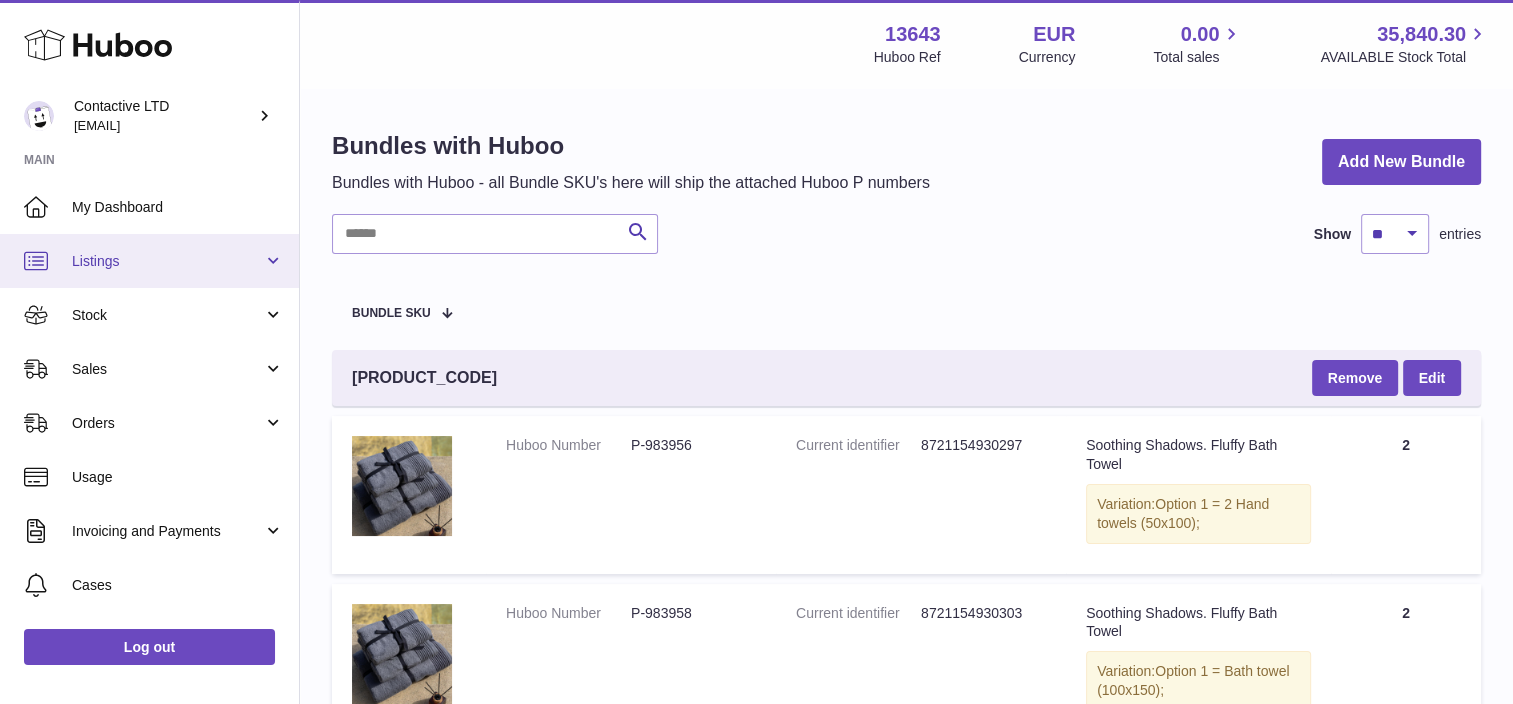 click on "Listings" at bounding box center [149, 261] 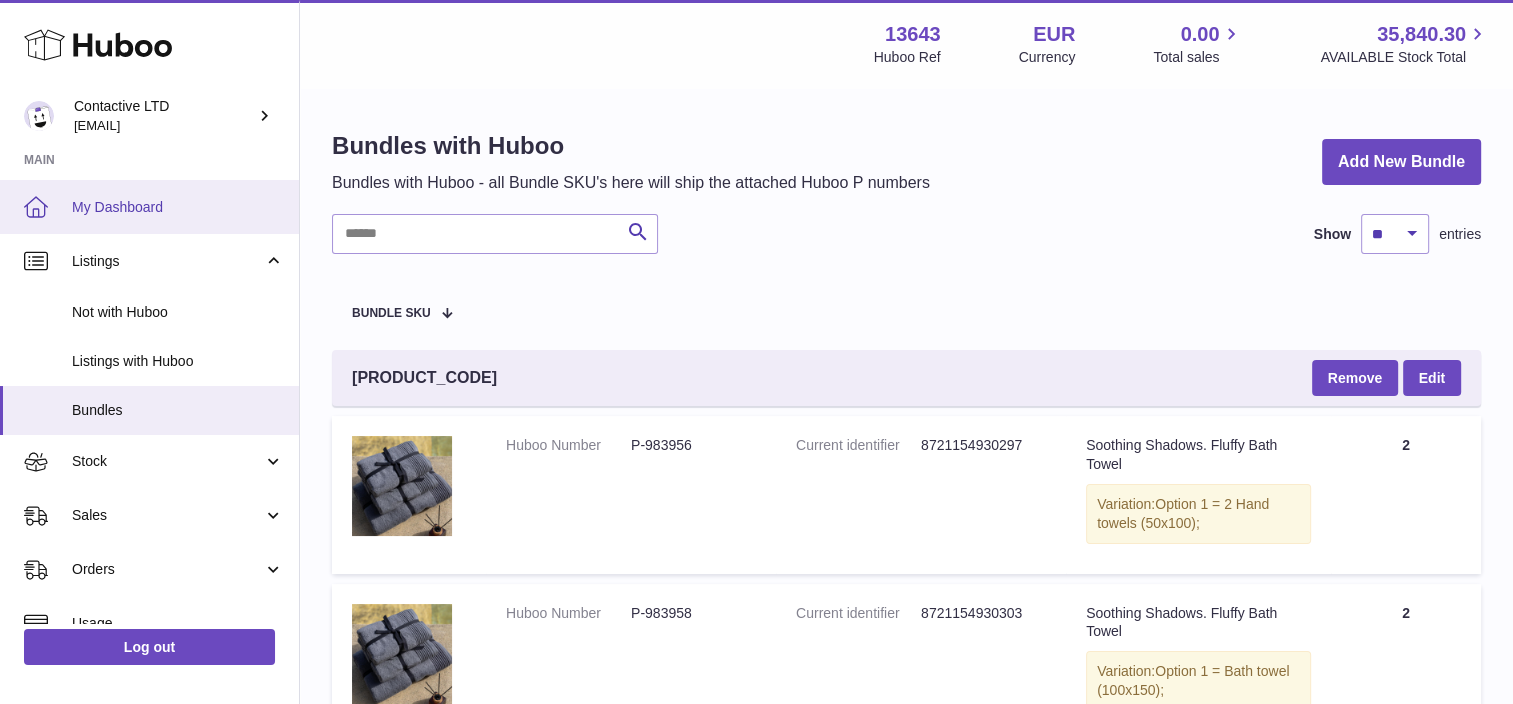 click on "My Dashboard" at bounding box center [149, 207] 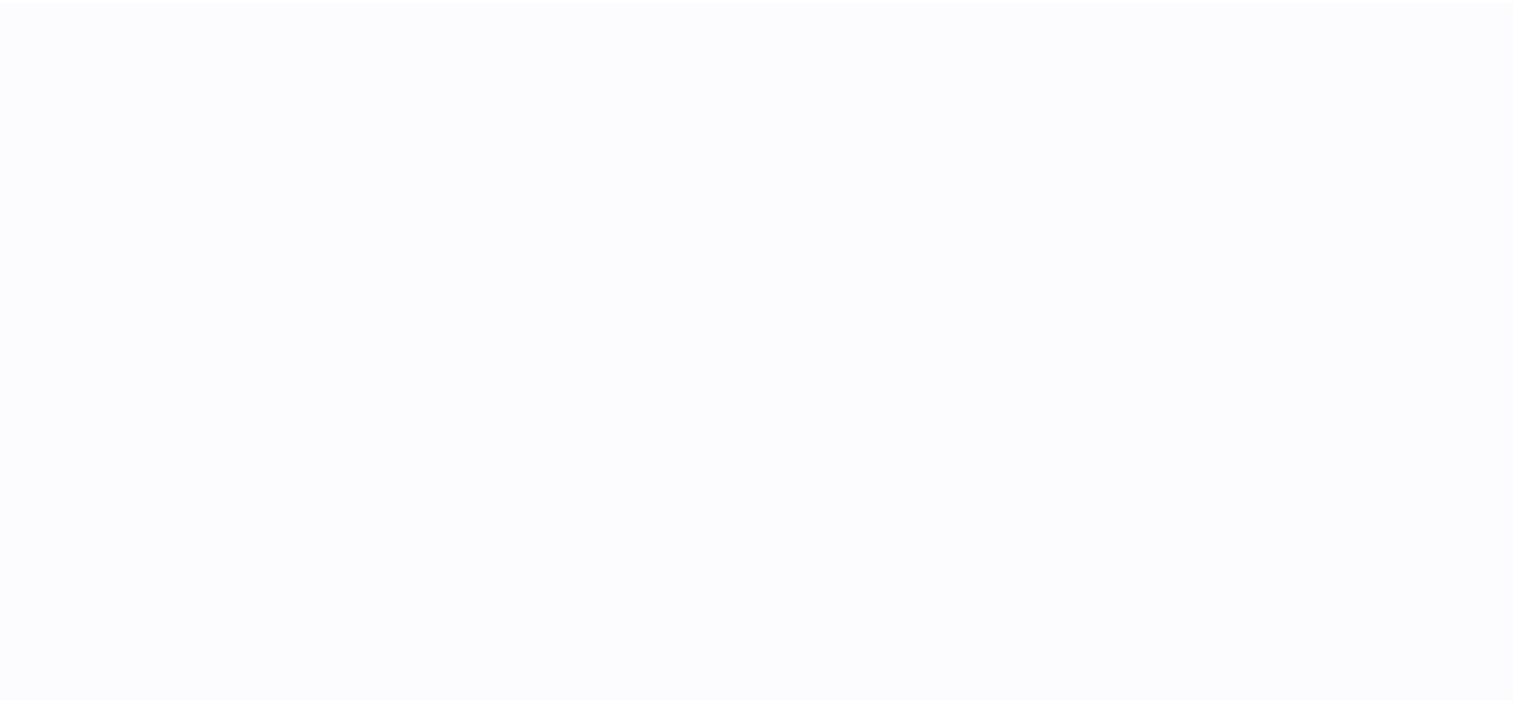 scroll, scrollTop: 0, scrollLeft: 0, axis: both 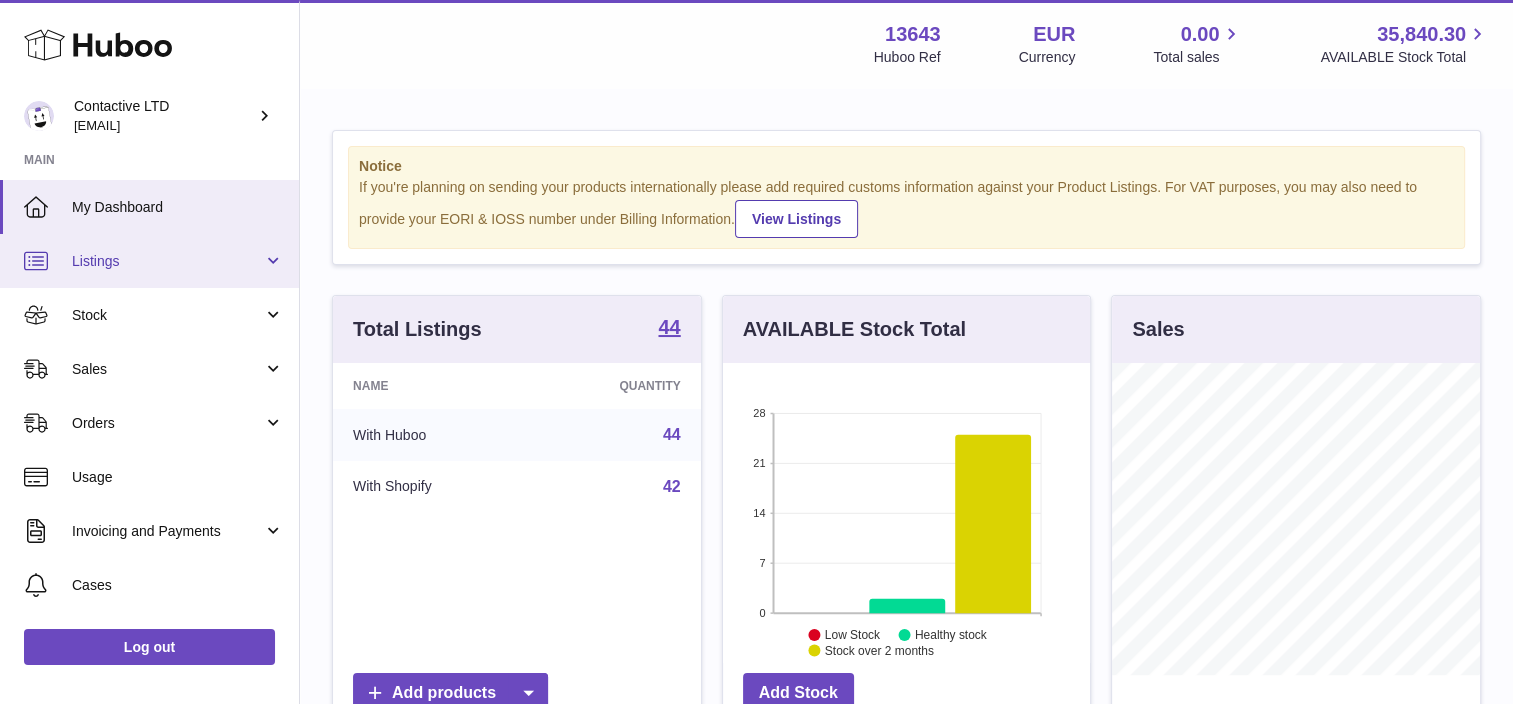 click on "Listings" at bounding box center [167, 261] 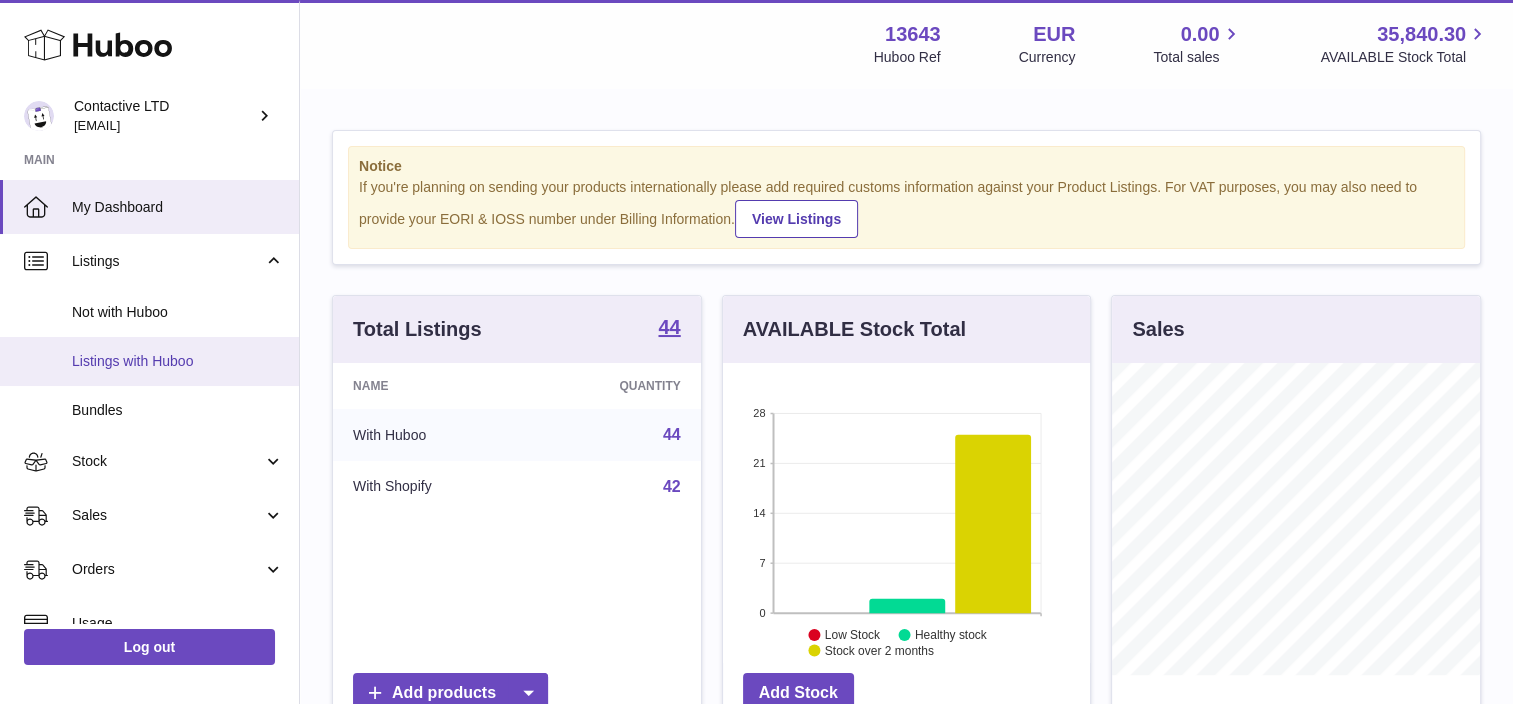 click on "Listings with Huboo" at bounding box center [178, 361] 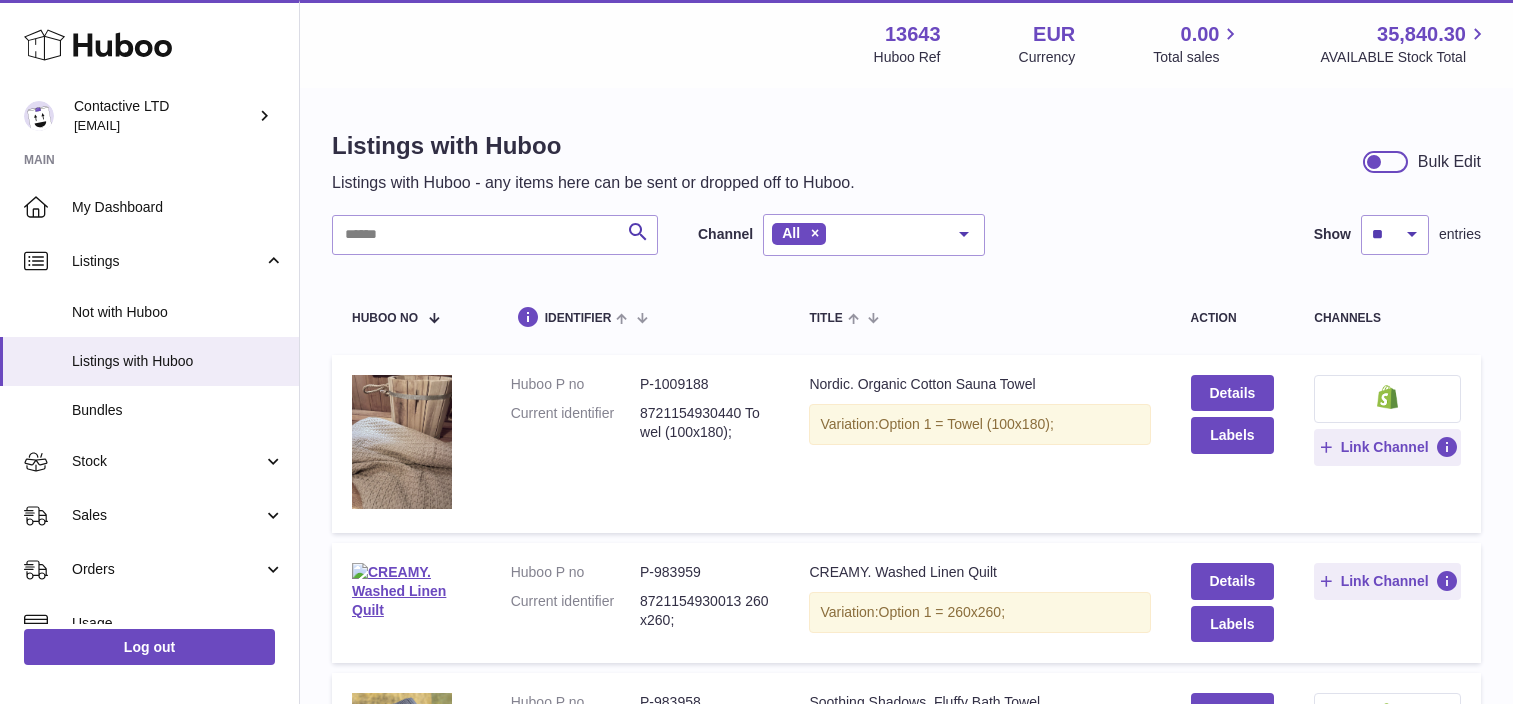 scroll, scrollTop: 0, scrollLeft: 0, axis: both 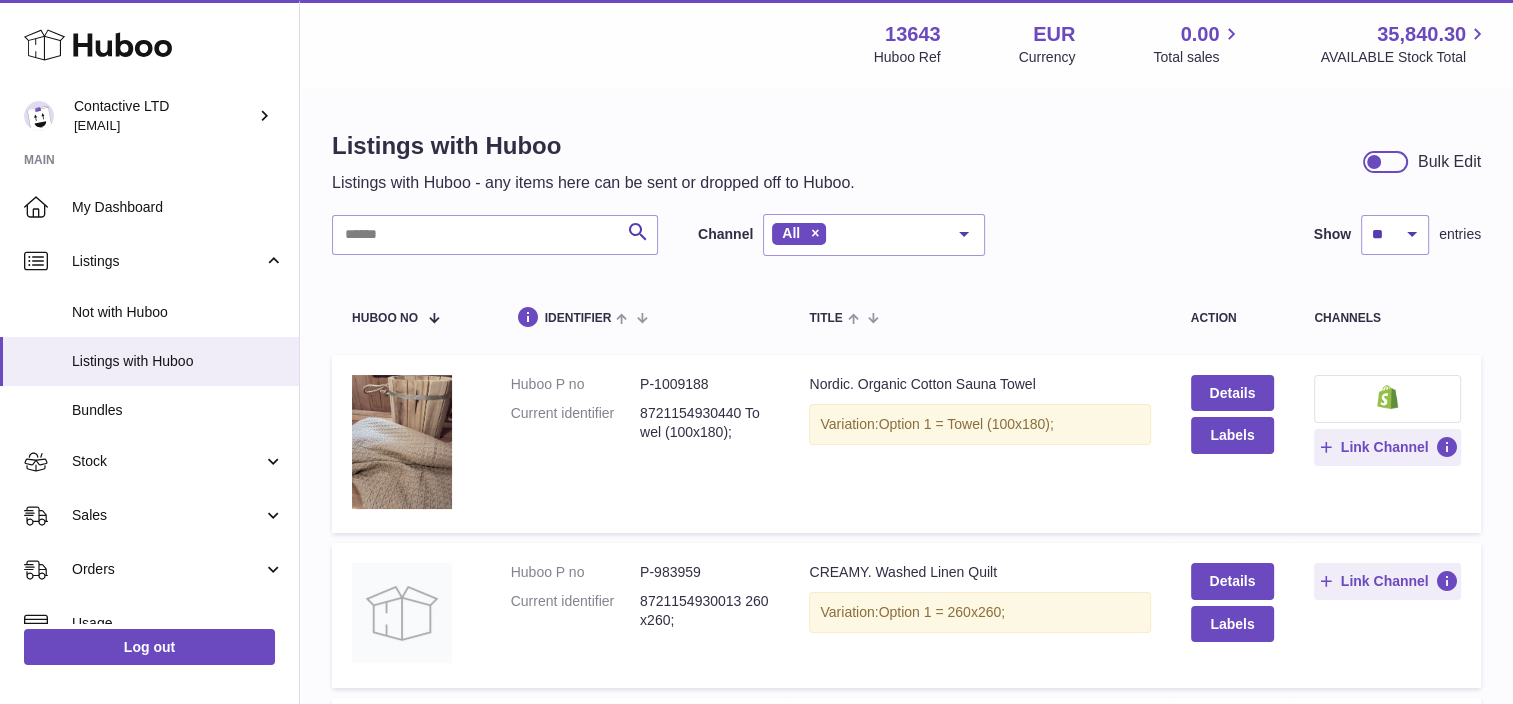 click on "Menu   Huboo     13643   Huboo Ref    EUR   Currency   0.00     Total sales   35,840.30     AVAILABLE Stock Total" at bounding box center [906, 44] 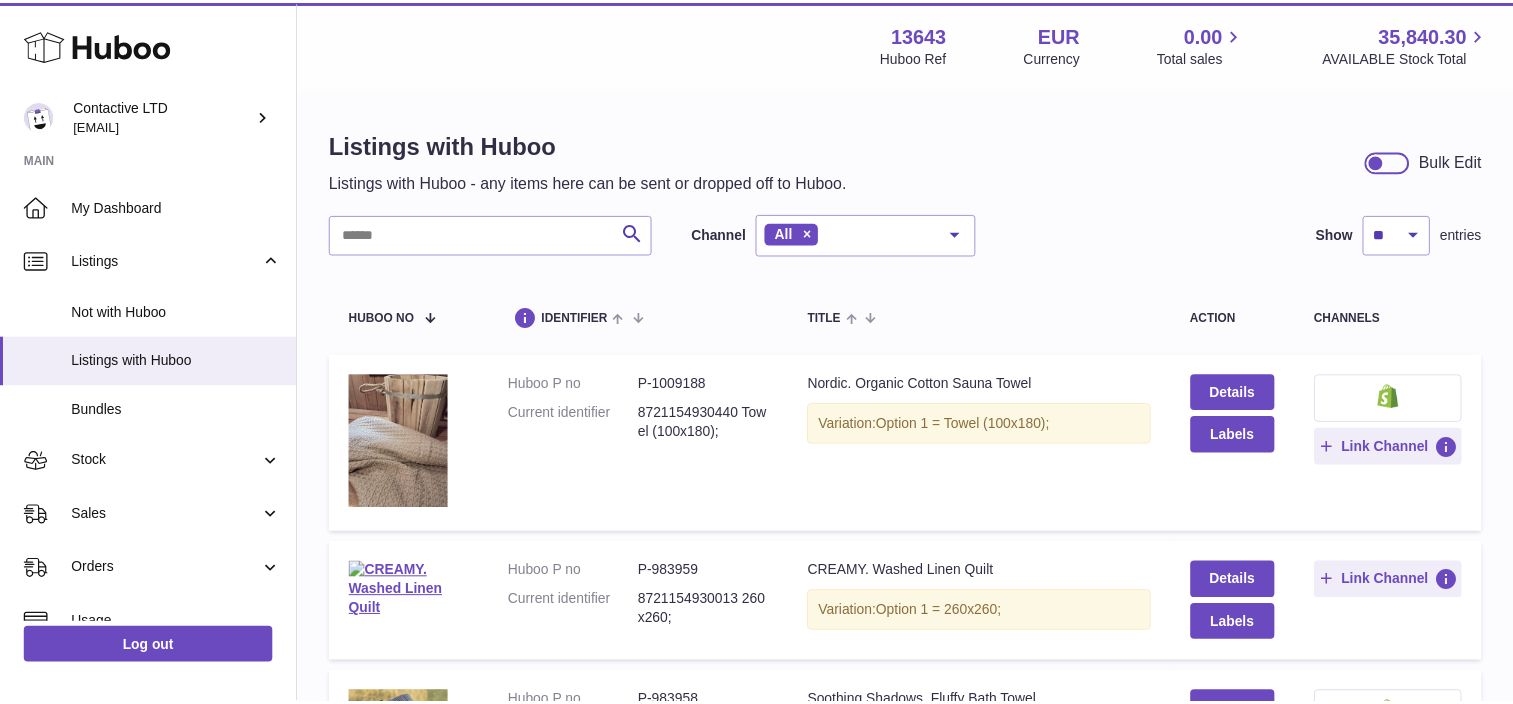 scroll, scrollTop: 0, scrollLeft: 0, axis: both 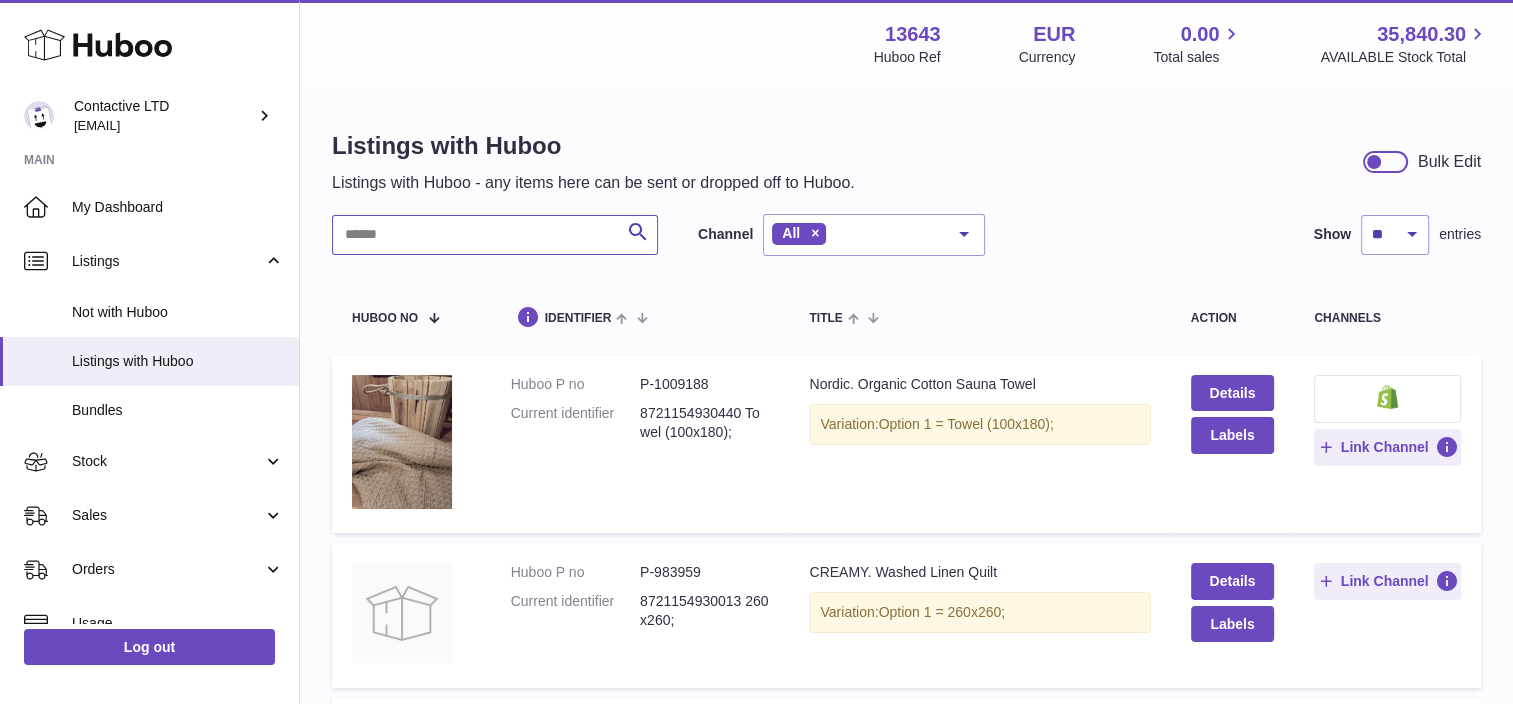 paste on "*********" 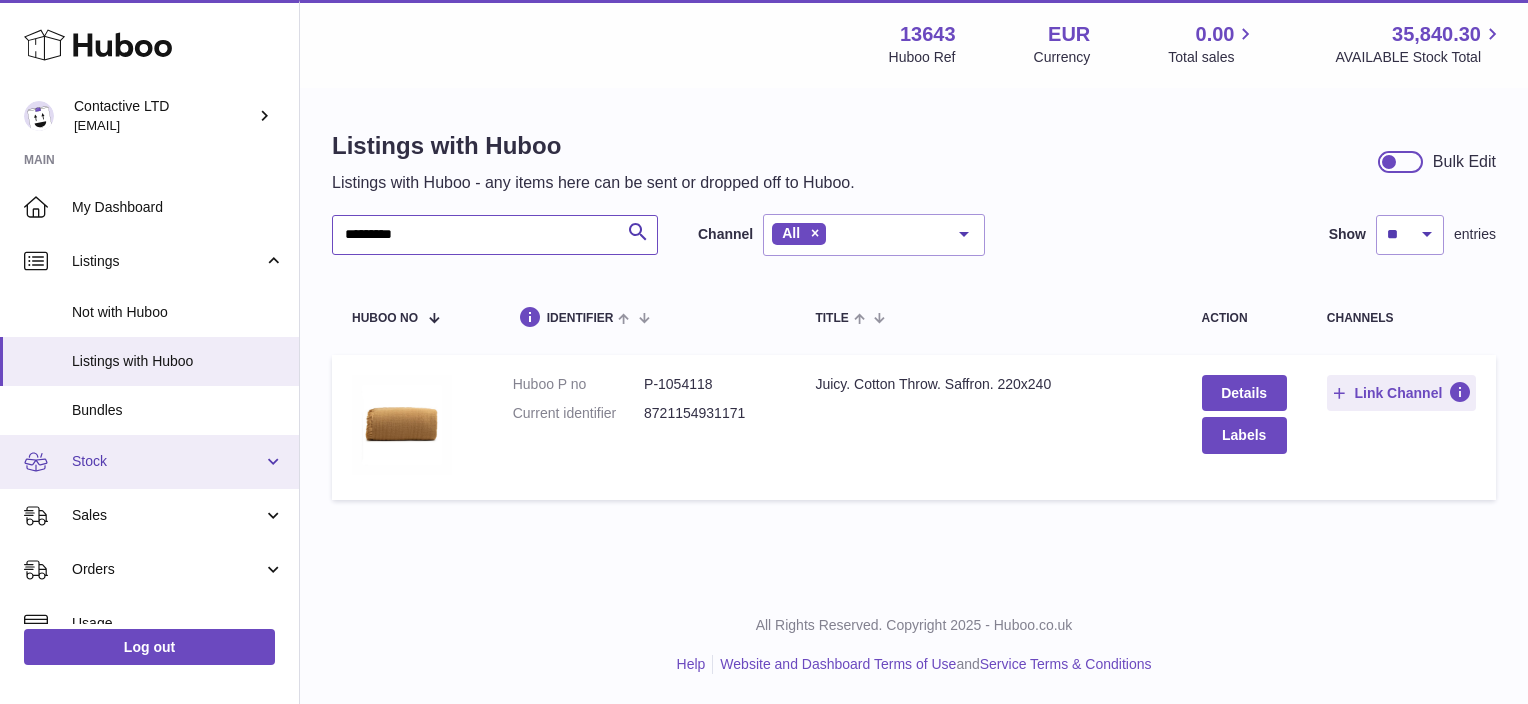 type on "*********" 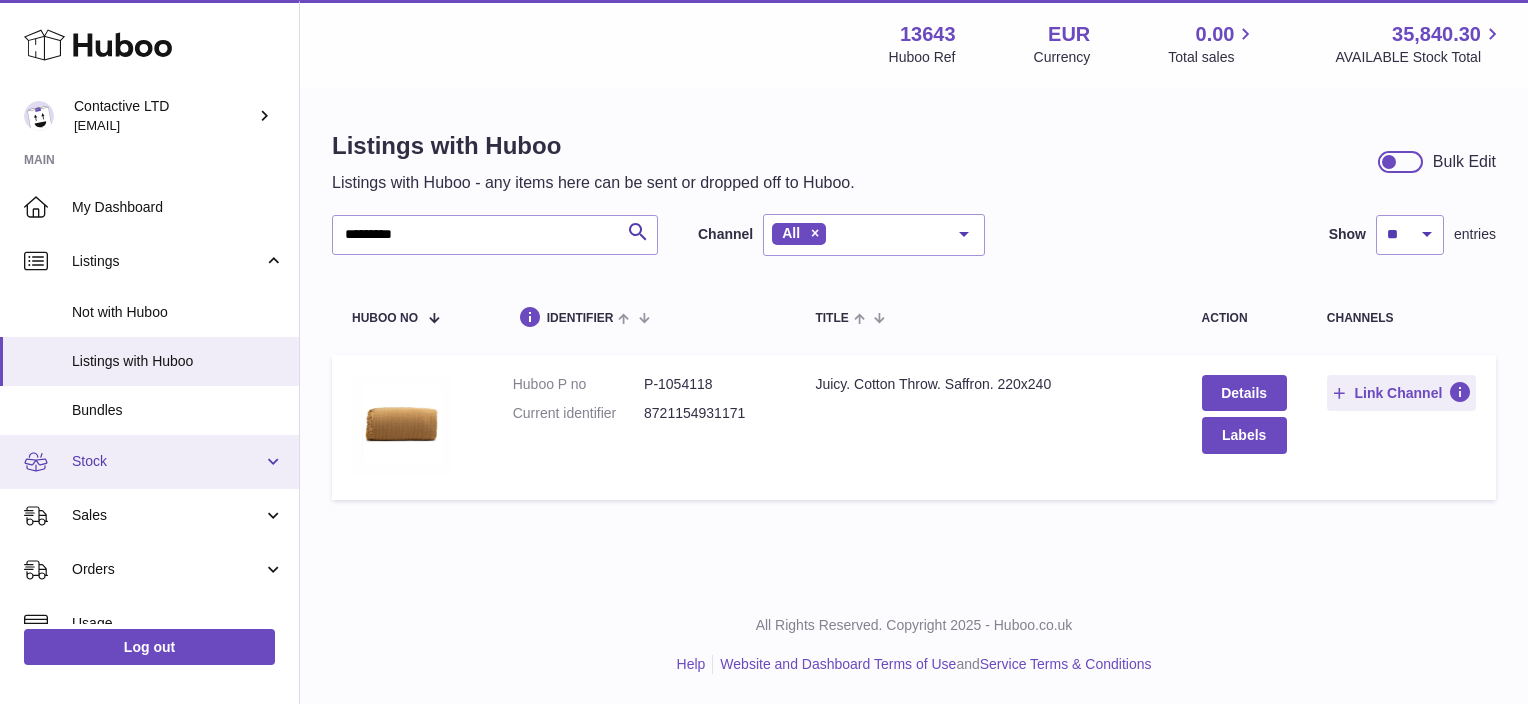 click on "Stock" at bounding box center [167, 461] 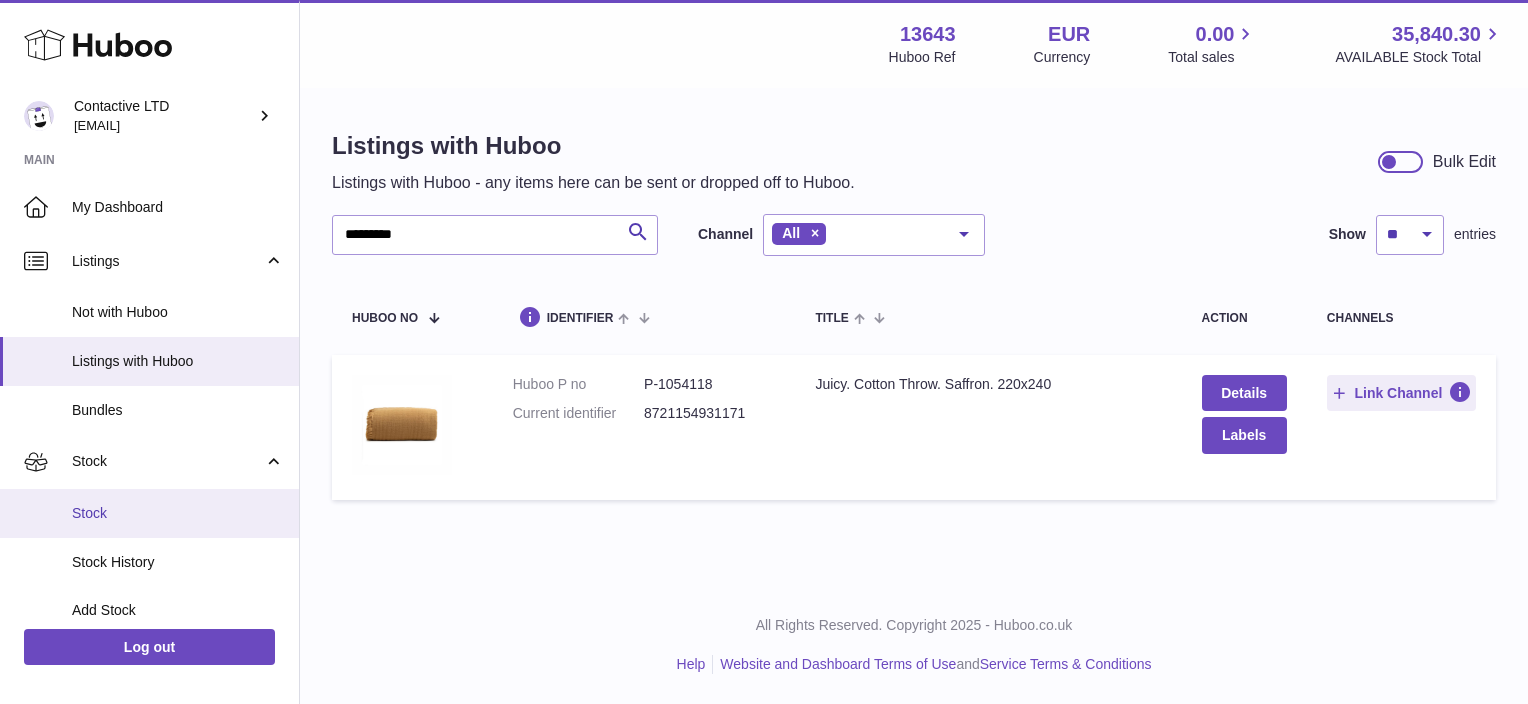 click on "Stock" at bounding box center [178, 513] 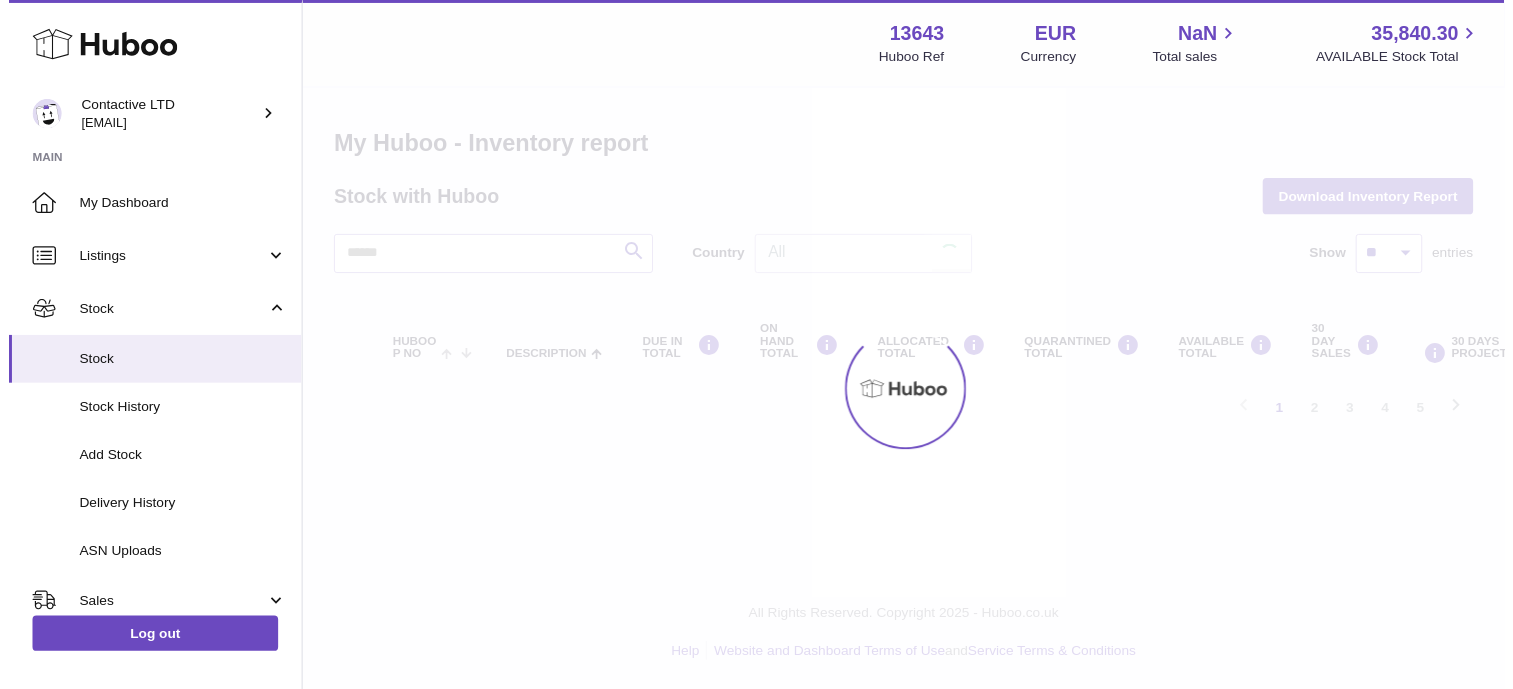 scroll, scrollTop: 0, scrollLeft: 0, axis: both 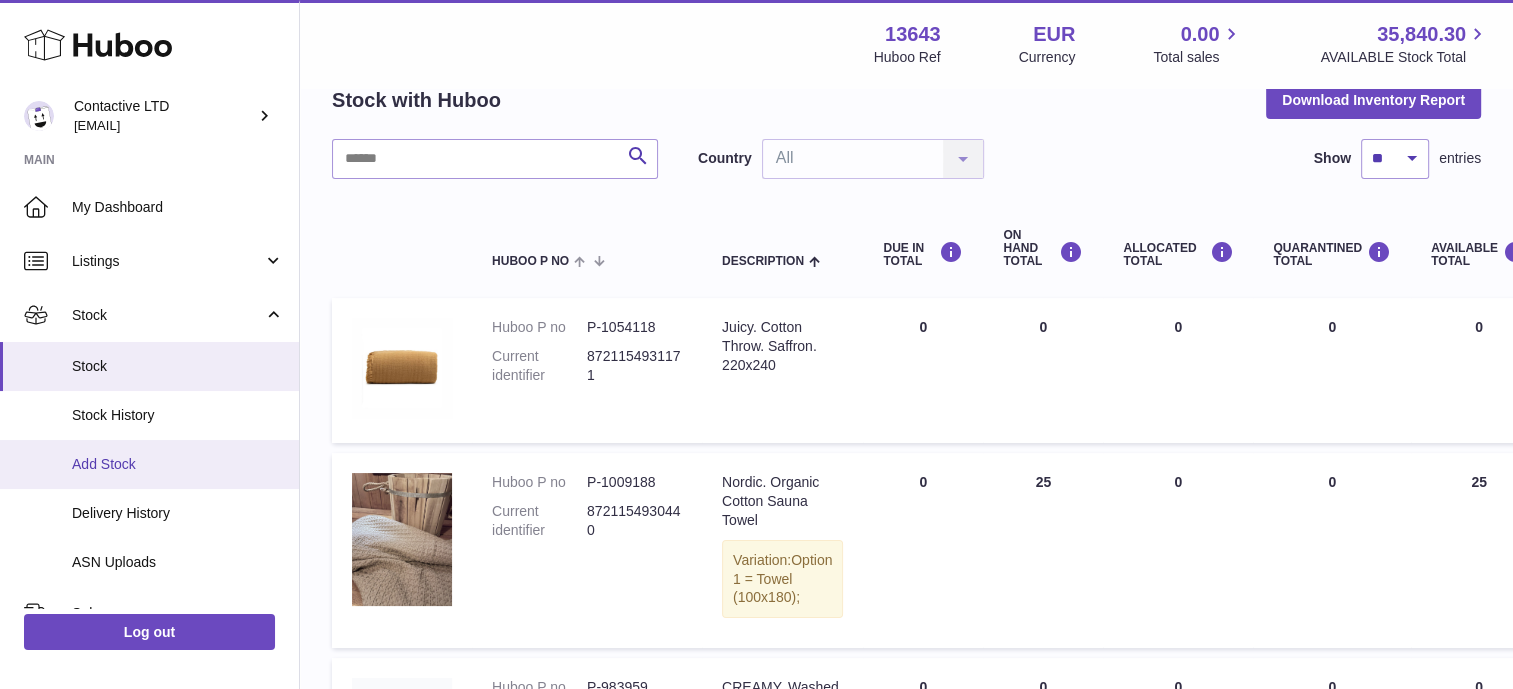 click on "Add Stock" at bounding box center (178, 464) 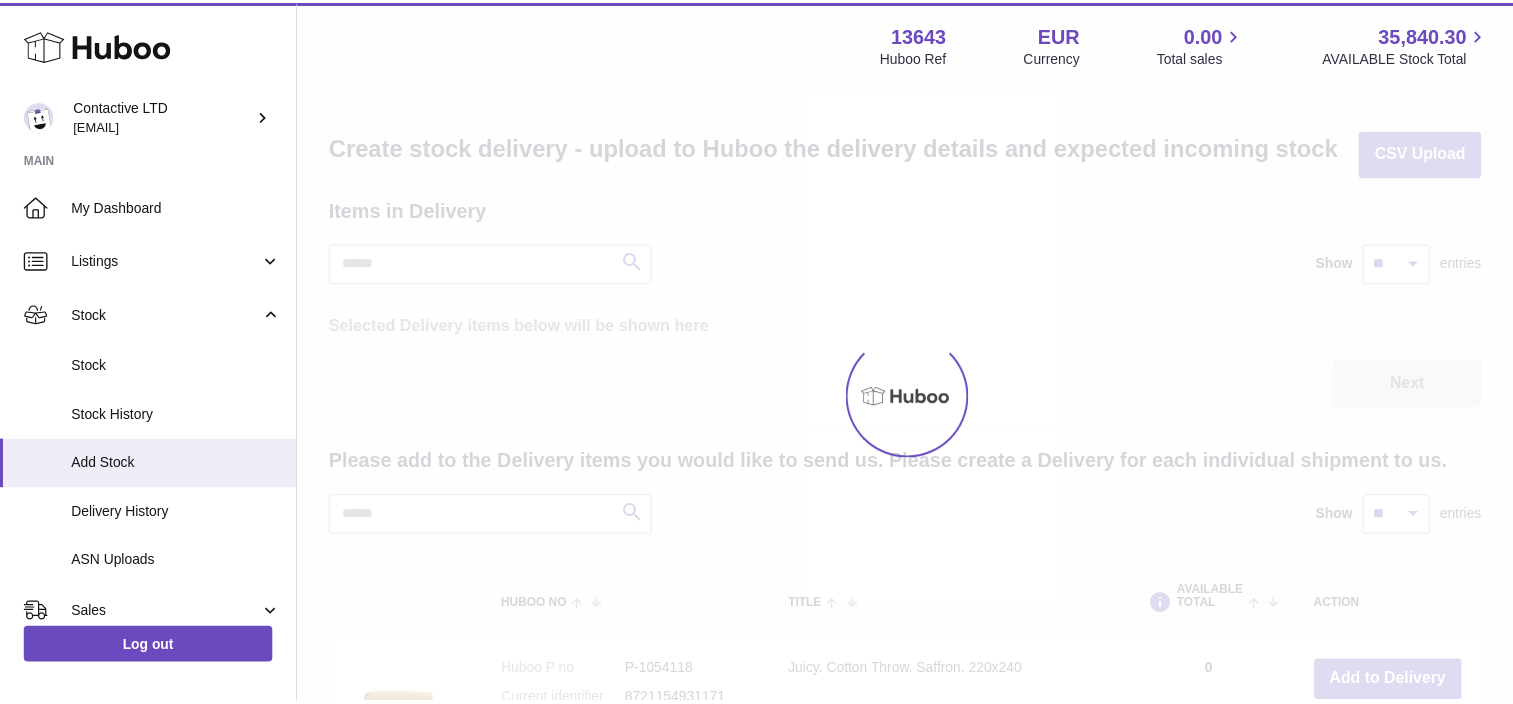 scroll, scrollTop: 0, scrollLeft: 0, axis: both 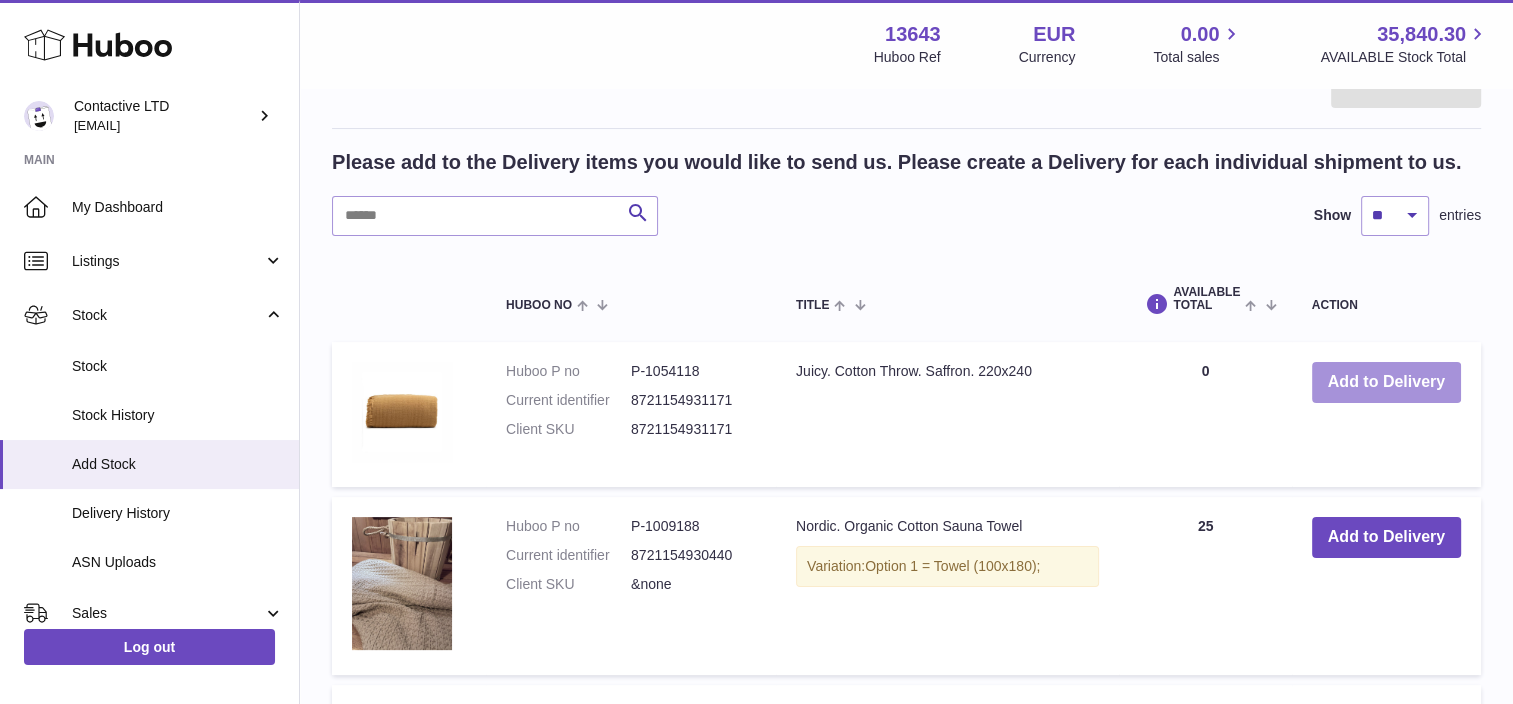 click on "Add to Delivery" at bounding box center [1386, 382] 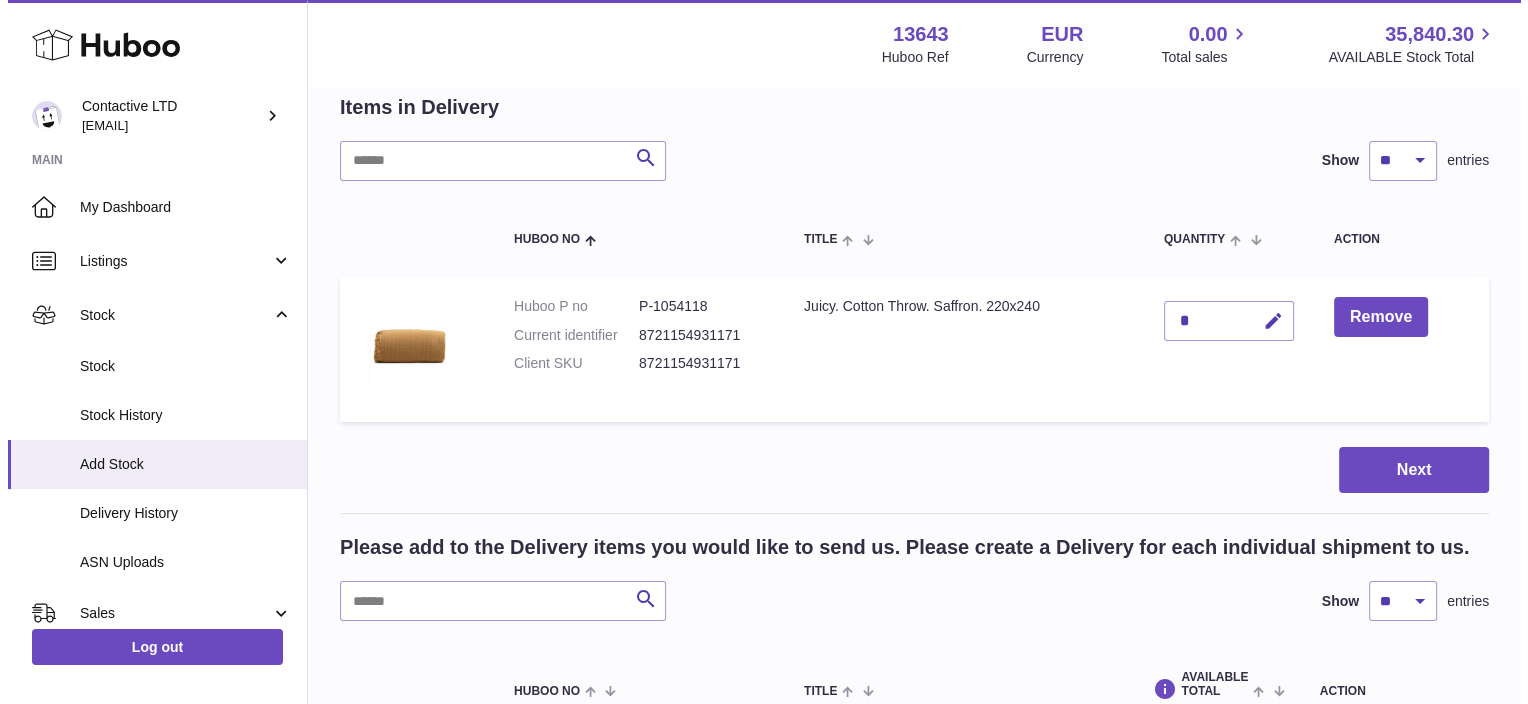 scroll, scrollTop: 100, scrollLeft: 0, axis: vertical 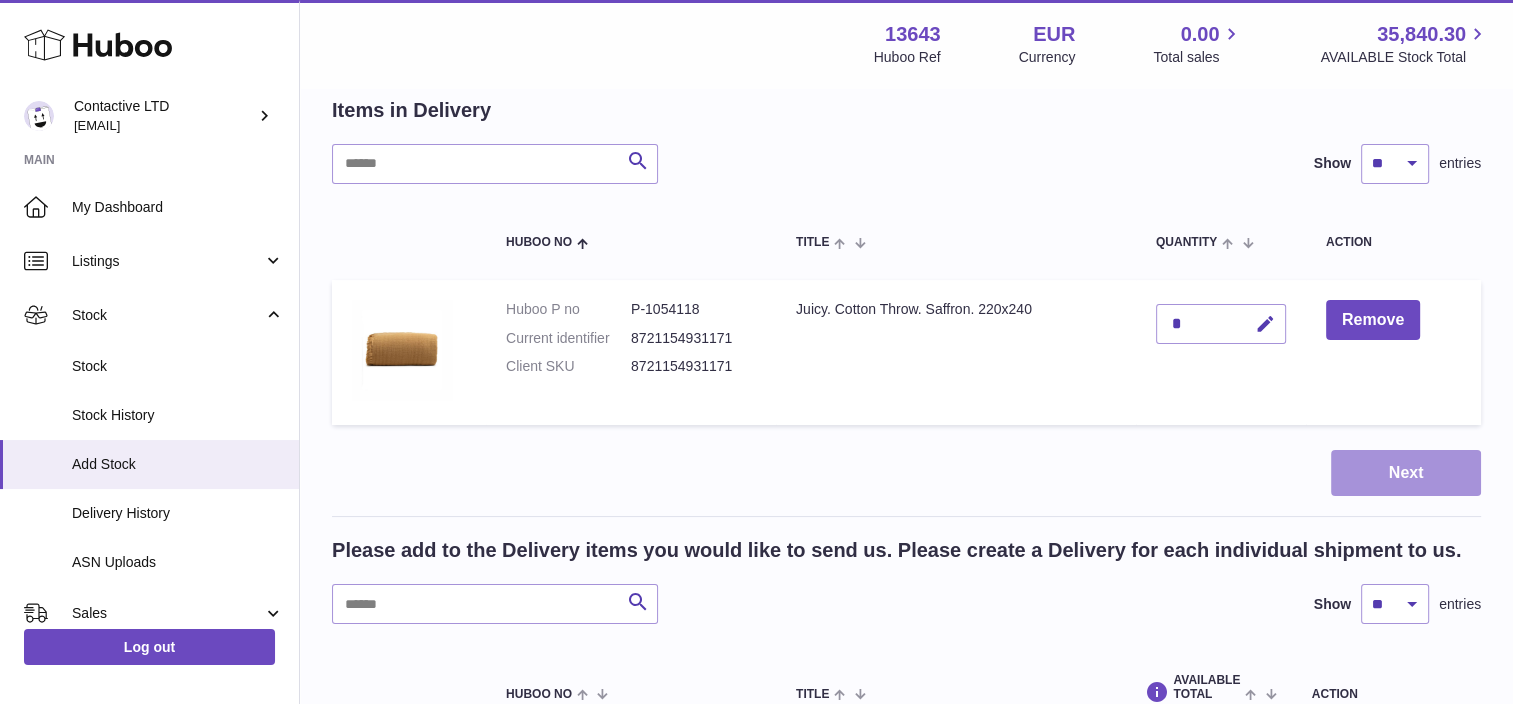 click on "Next" at bounding box center [1406, 473] 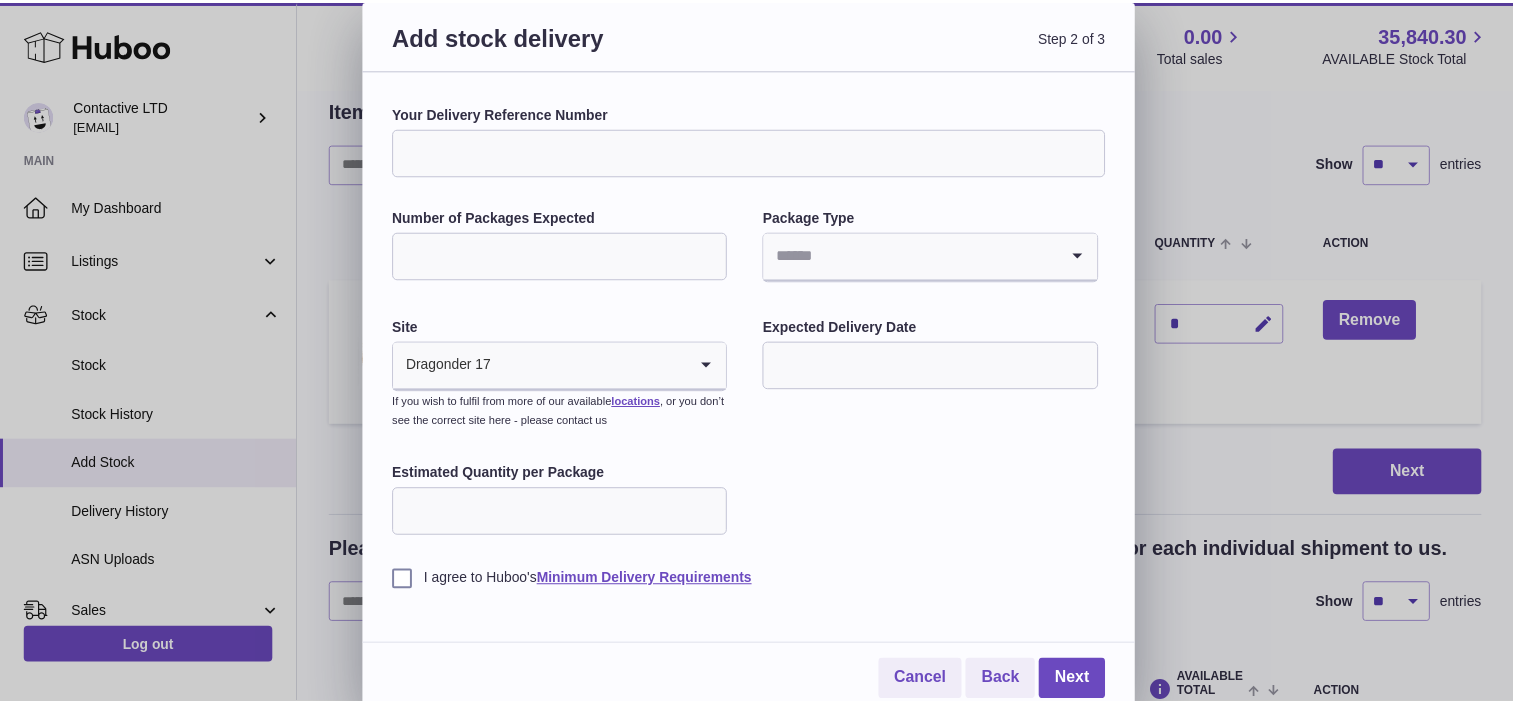 scroll, scrollTop: 8, scrollLeft: 0, axis: vertical 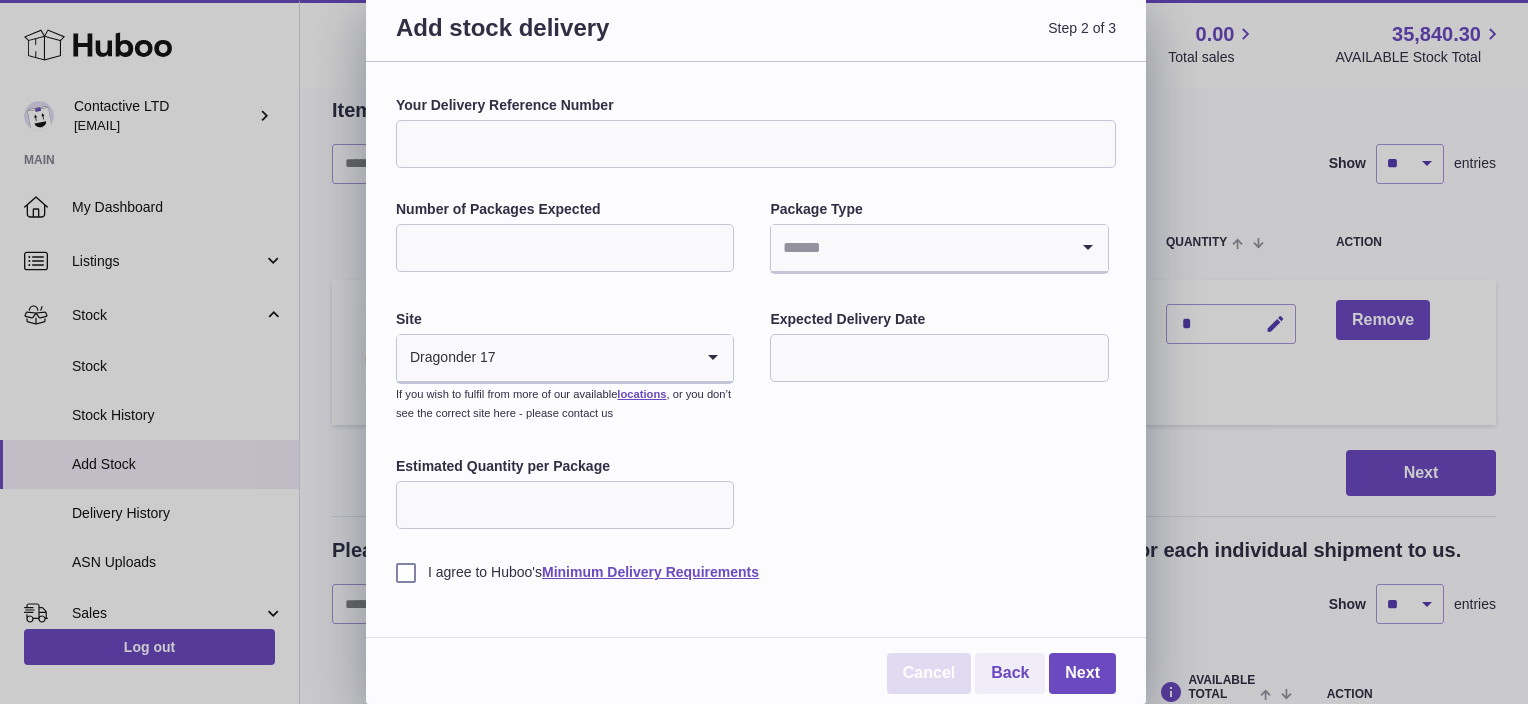 click on "Cancel" at bounding box center (929, 673) 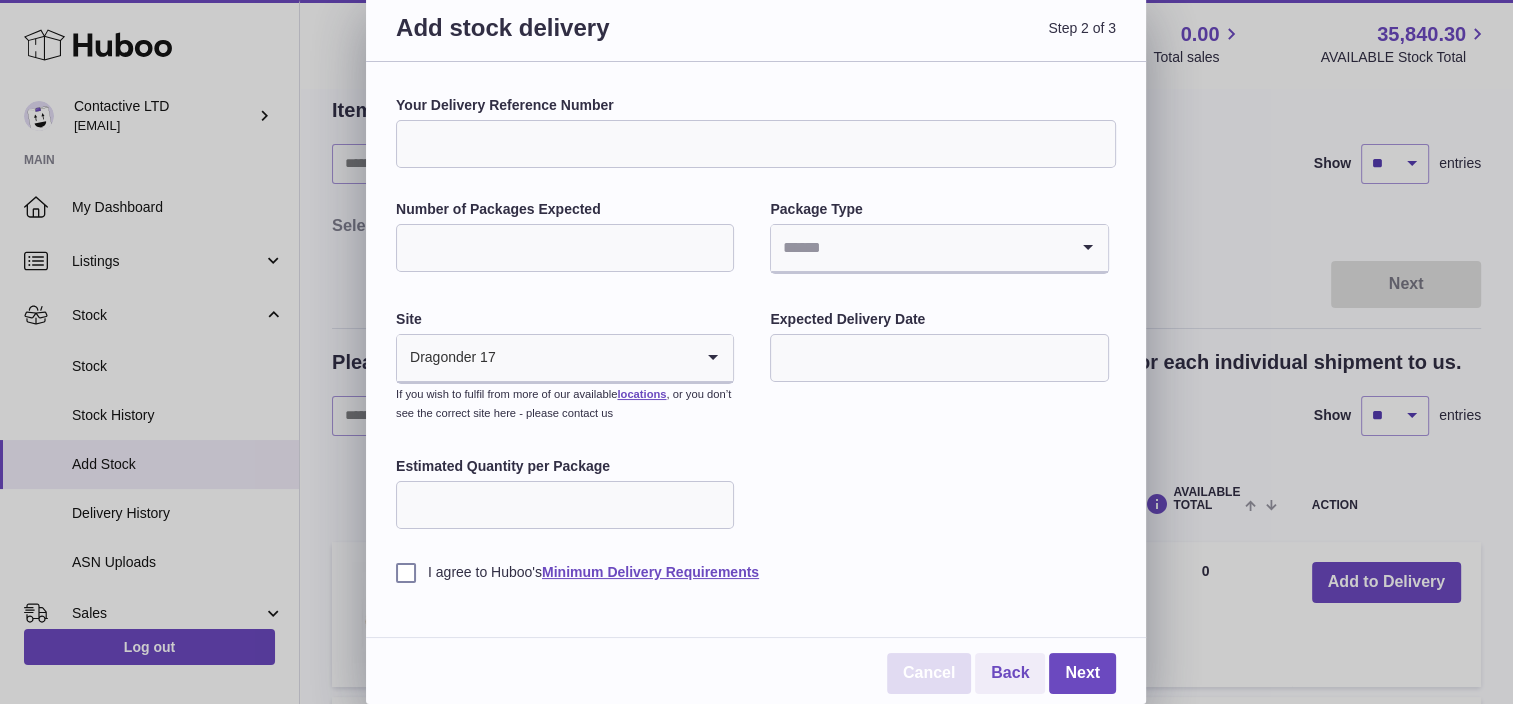 scroll, scrollTop: 0, scrollLeft: 0, axis: both 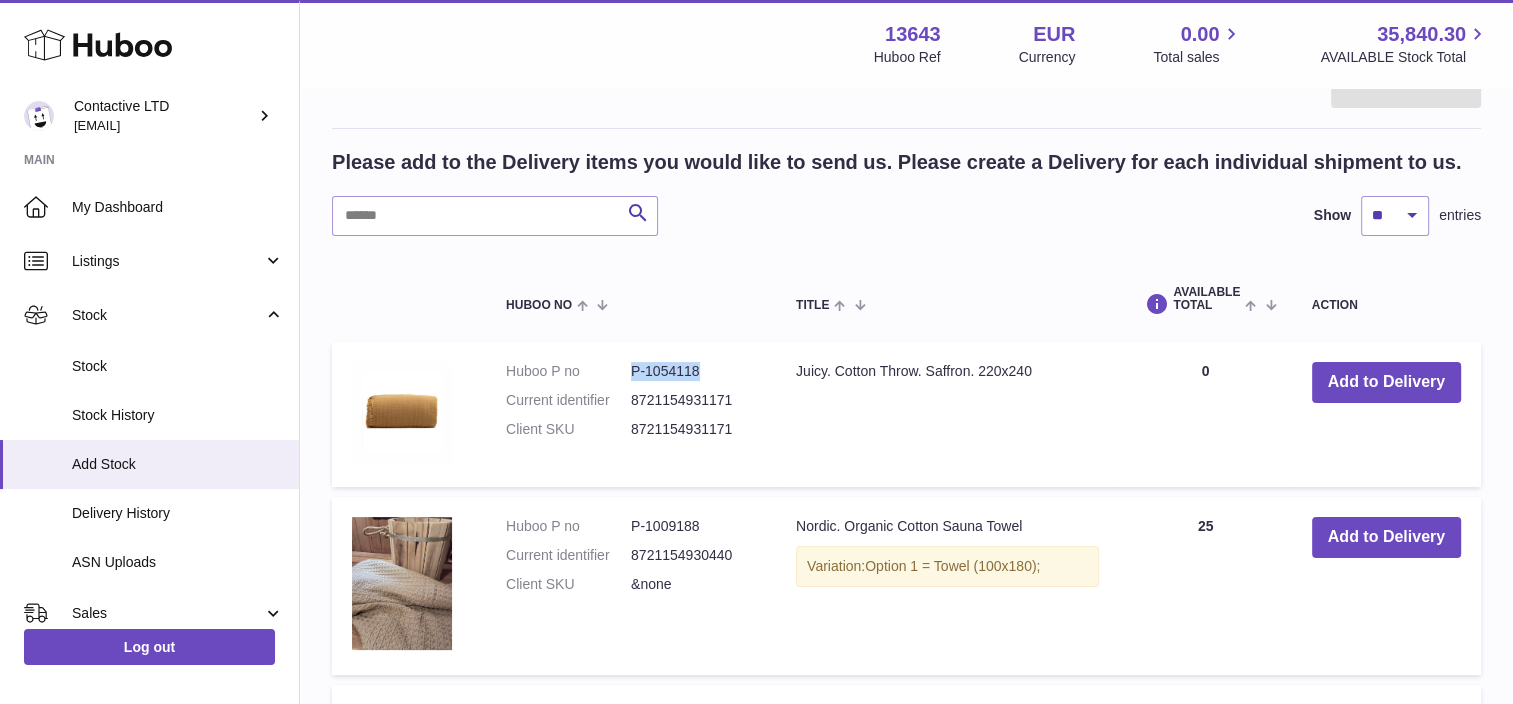 drag, startPoint x: 700, startPoint y: 363, endPoint x: 601, endPoint y: 365, distance: 99.0202 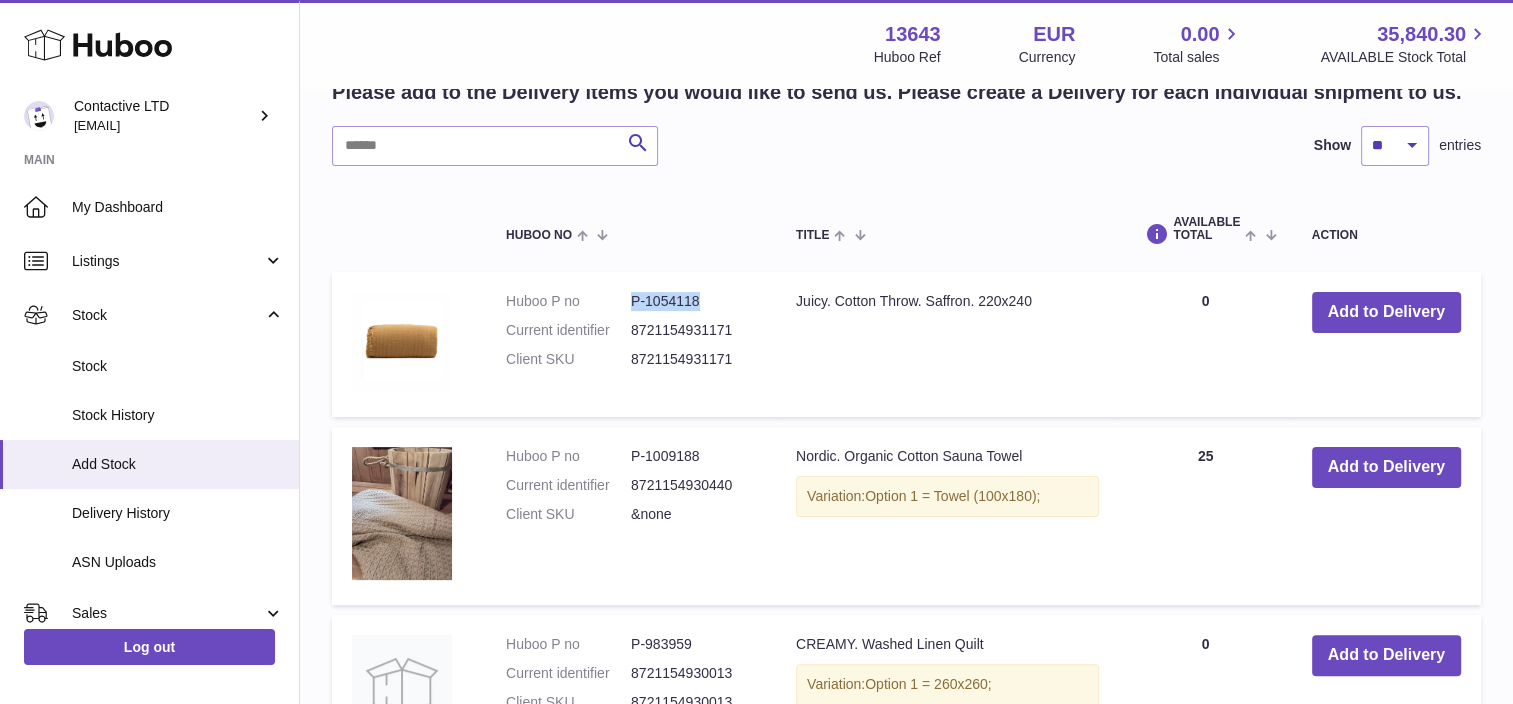 scroll, scrollTop: 200, scrollLeft: 0, axis: vertical 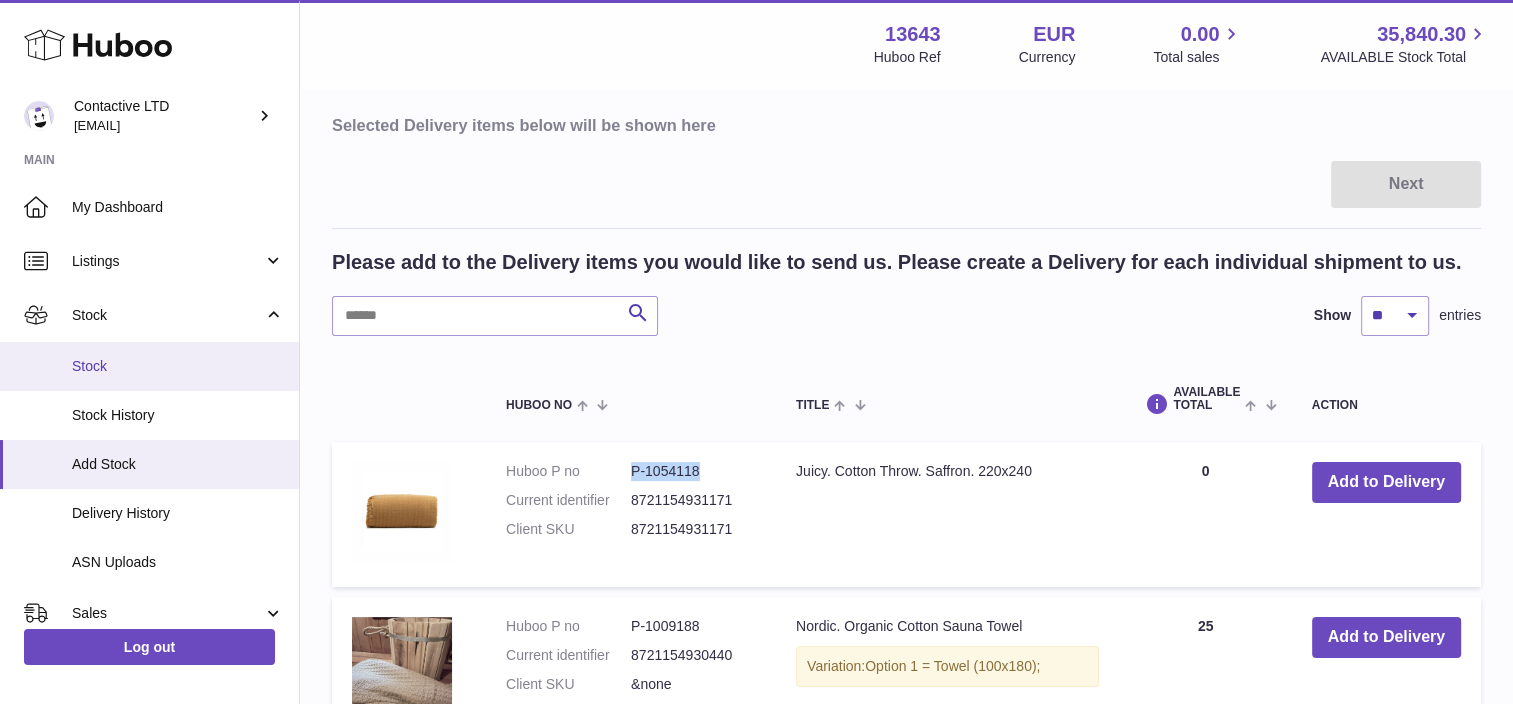 click on "Stock" at bounding box center (178, 366) 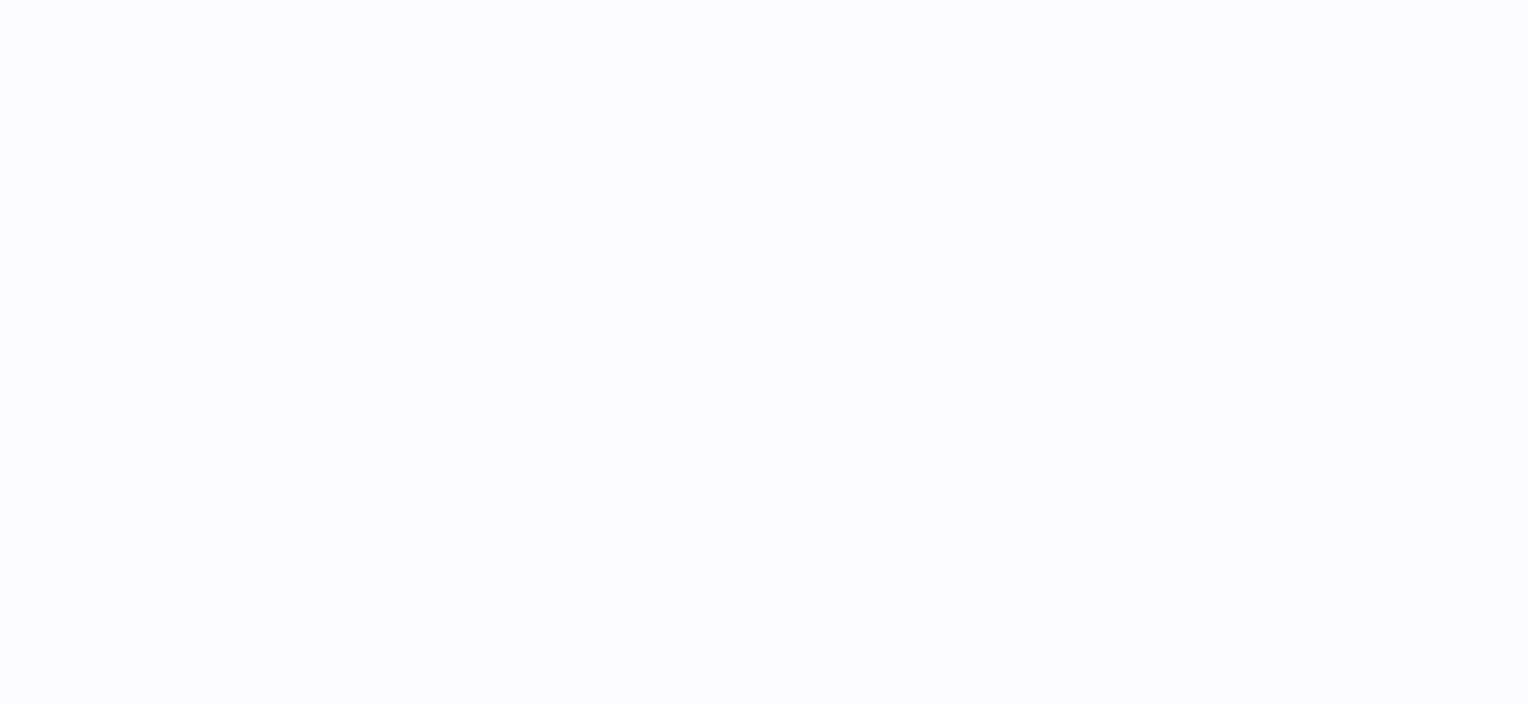 scroll, scrollTop: 0, scrollLeft: 0, axis: both 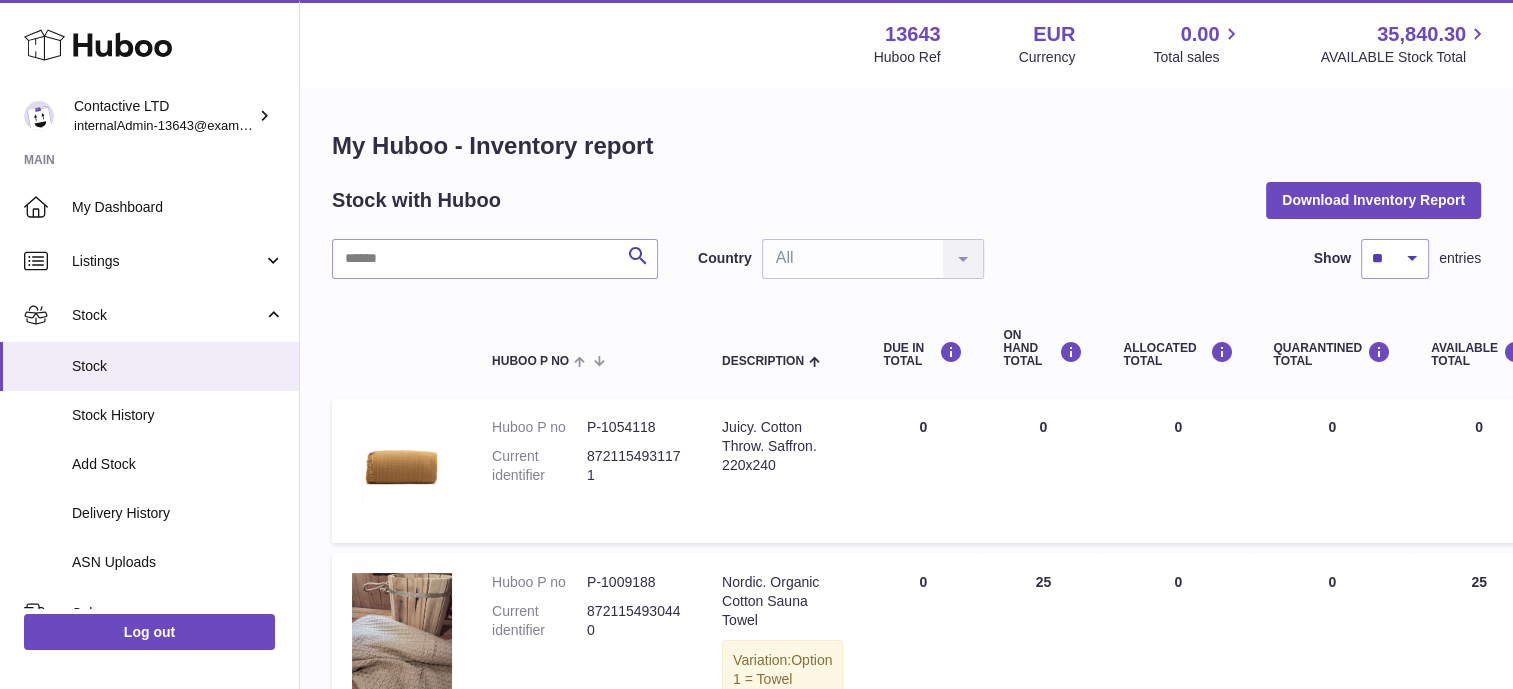 click on "QUARANTINED Total
0" at bounding box center [1332, 470] 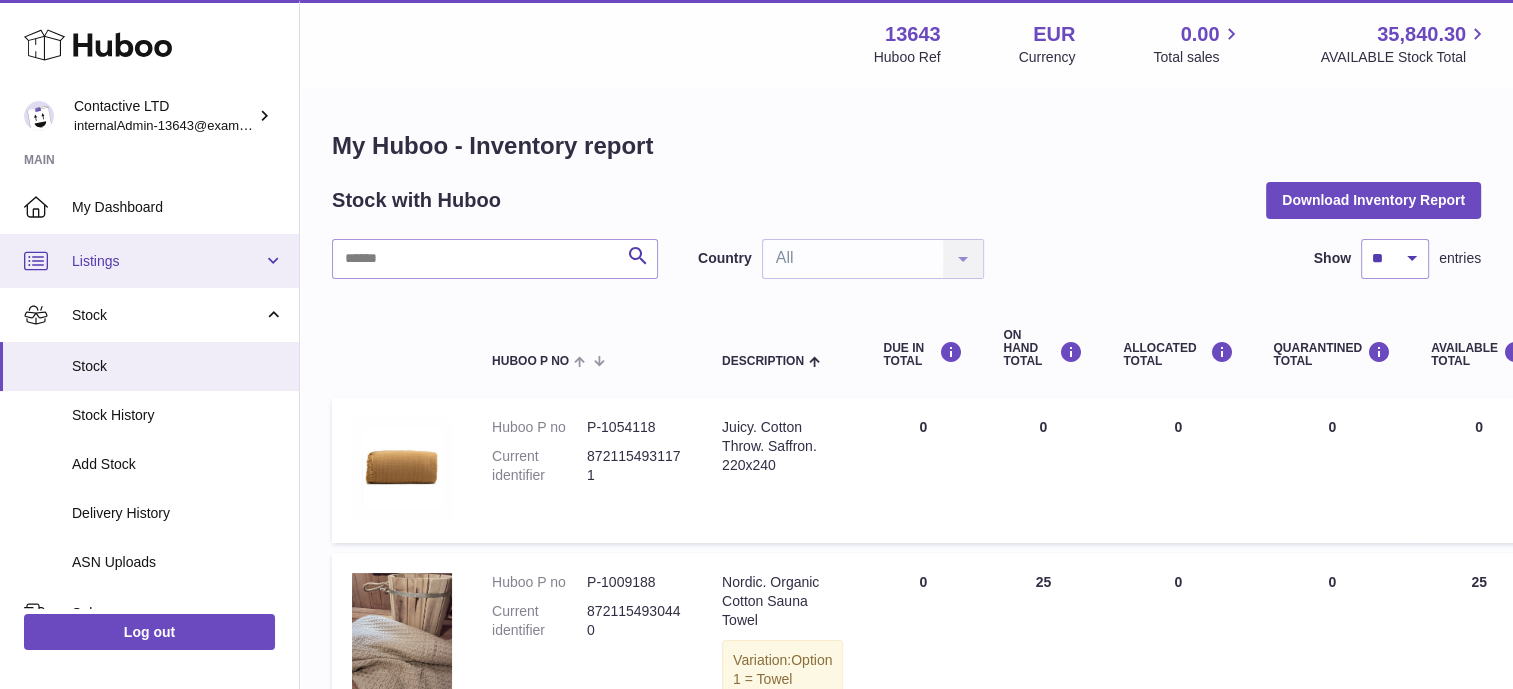 click on "Listings" at bounding box center (149, 261) 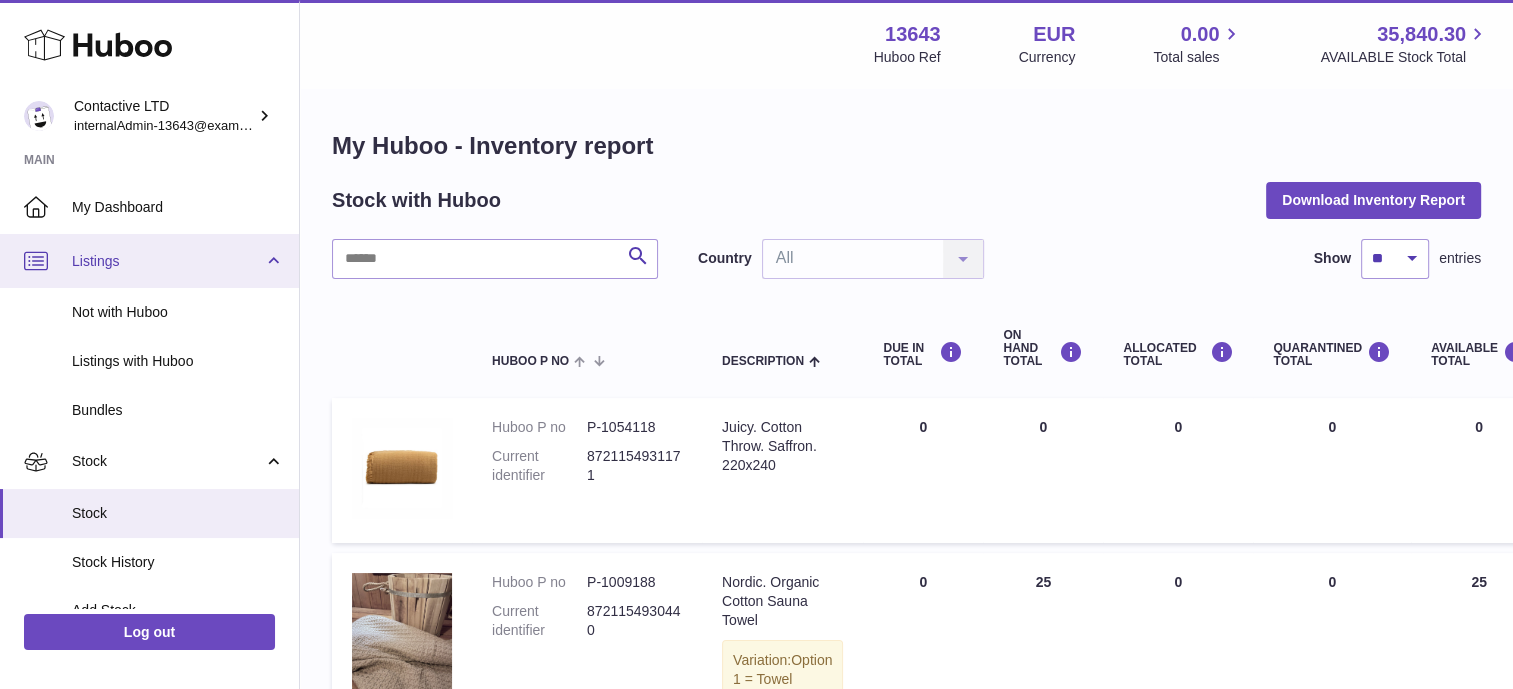 click on "Listings" at bounding box center [149, 261] 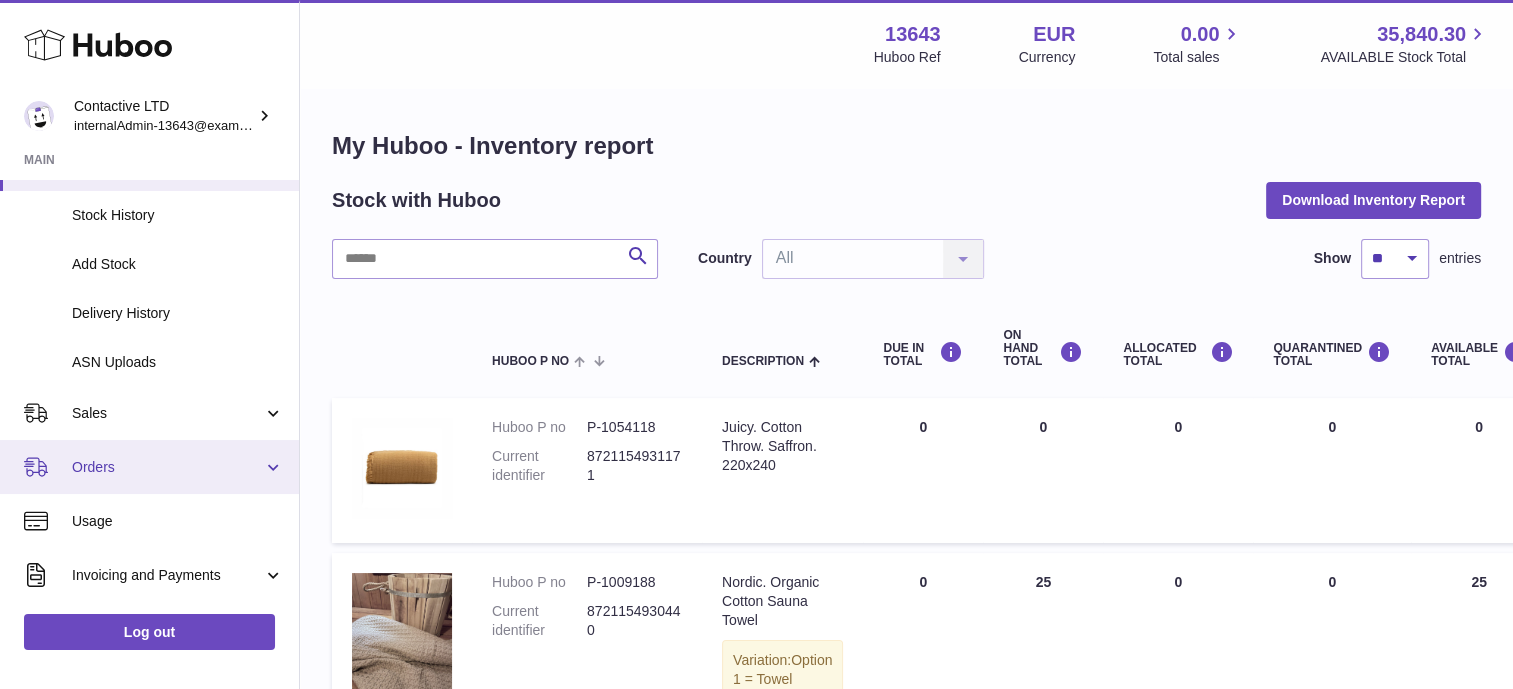 scroll, scrollTop: 0, scrollLeft: 0, axis: both 